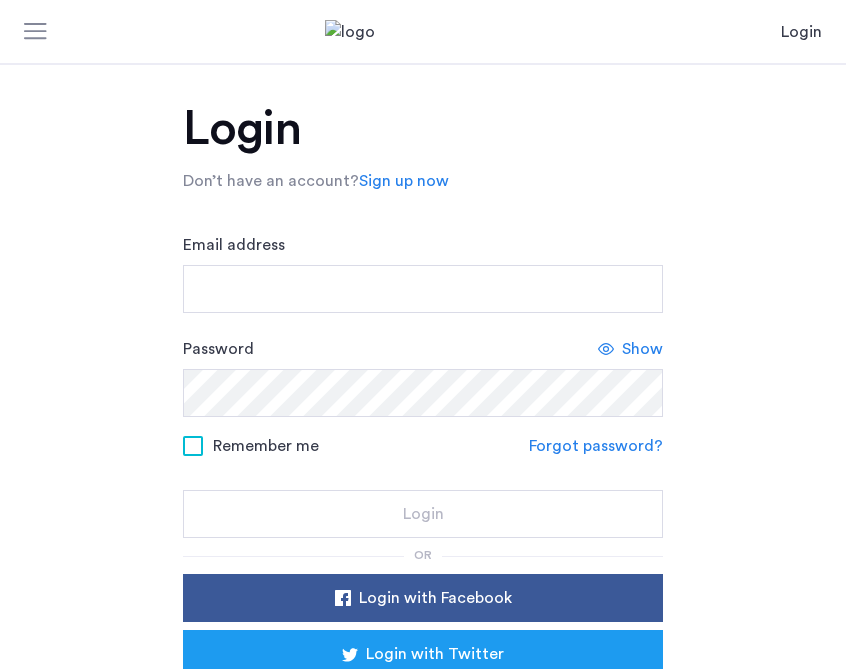 scroll, scrollTop: 0, scrollLeft: 0, axis: both 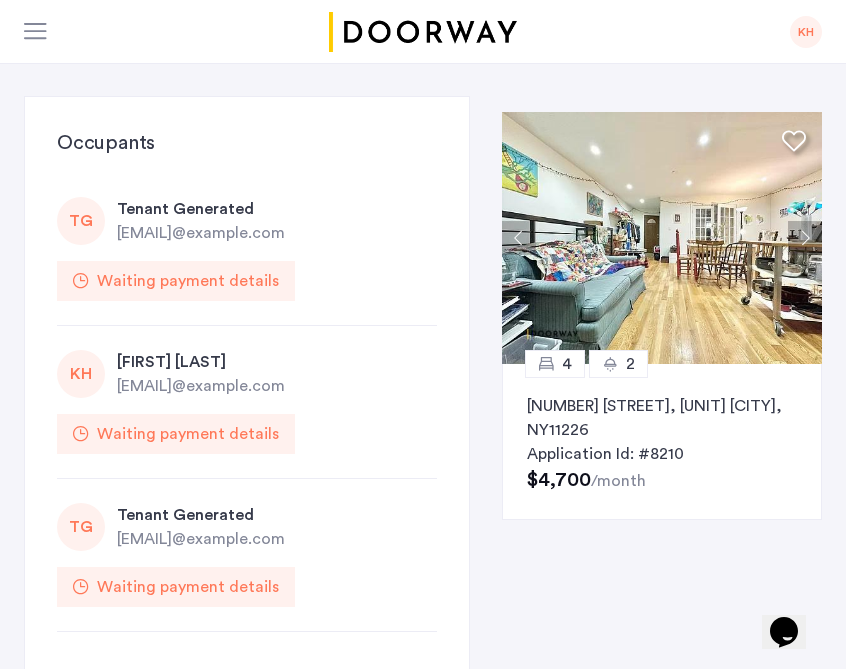 click on "Waiting payment details" 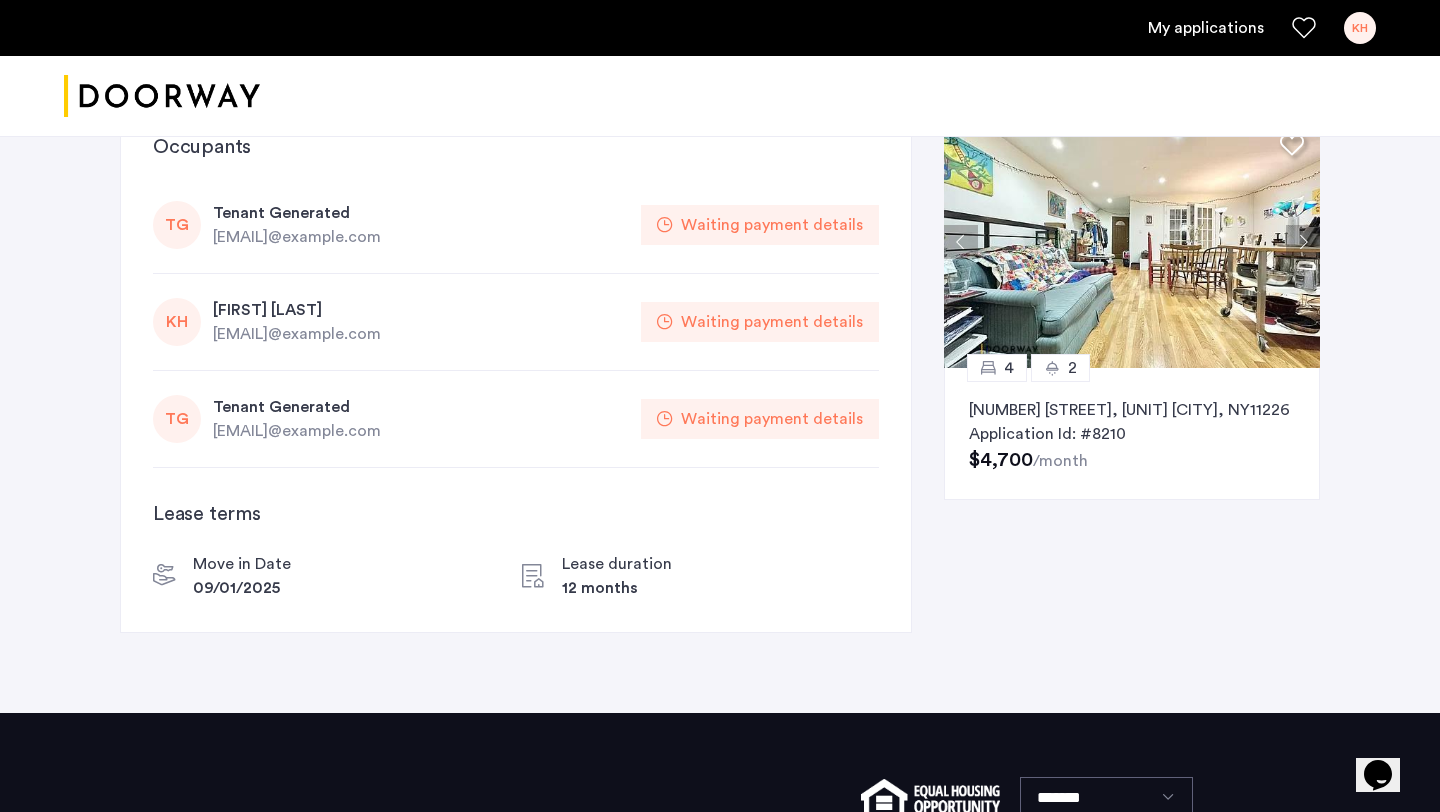 scroll, scrollTop: 0, scrollLeft: 0, axis: both 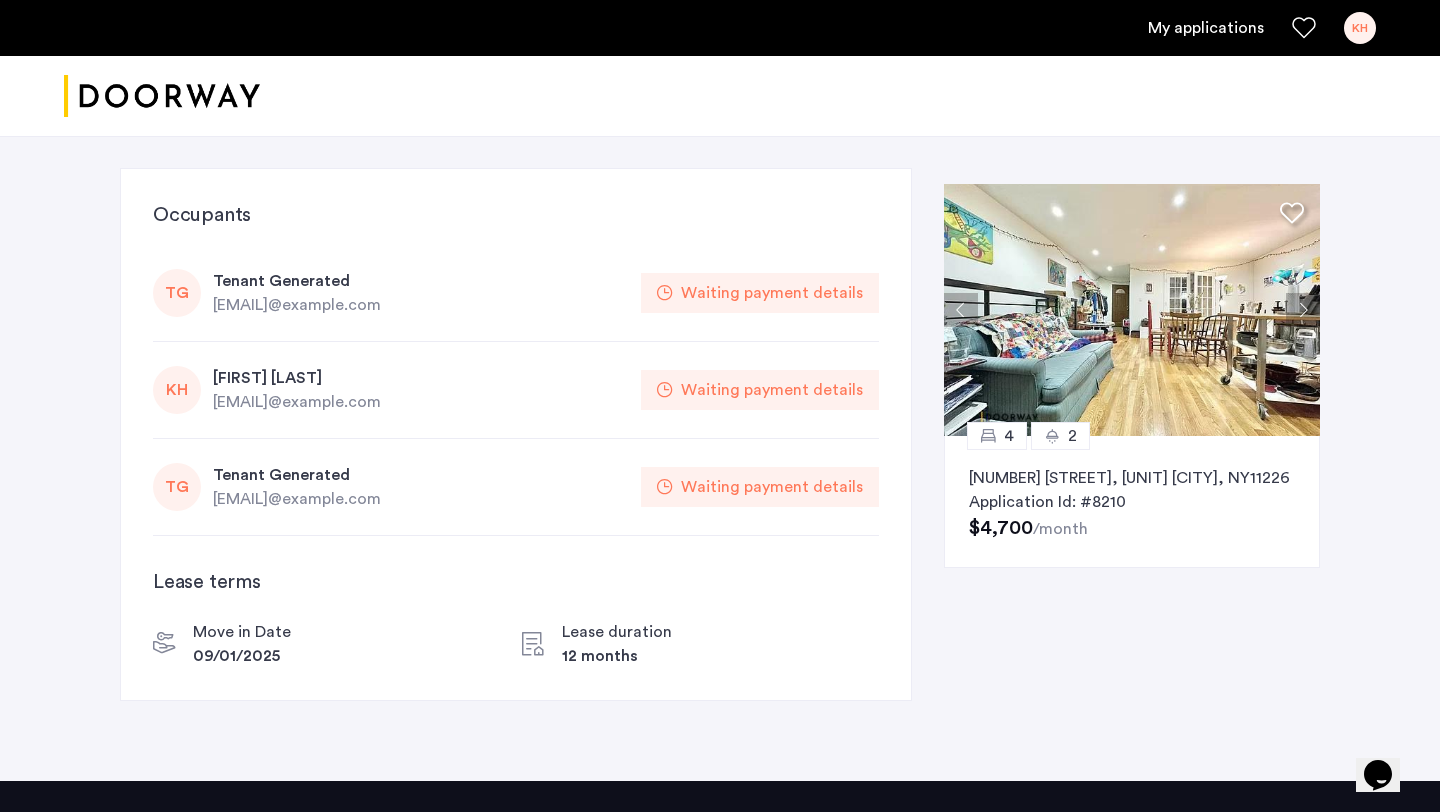 click on "[NUMBER] [STREET], [UNIT] [CITY], [STATE] [POSTAL_CODE]" 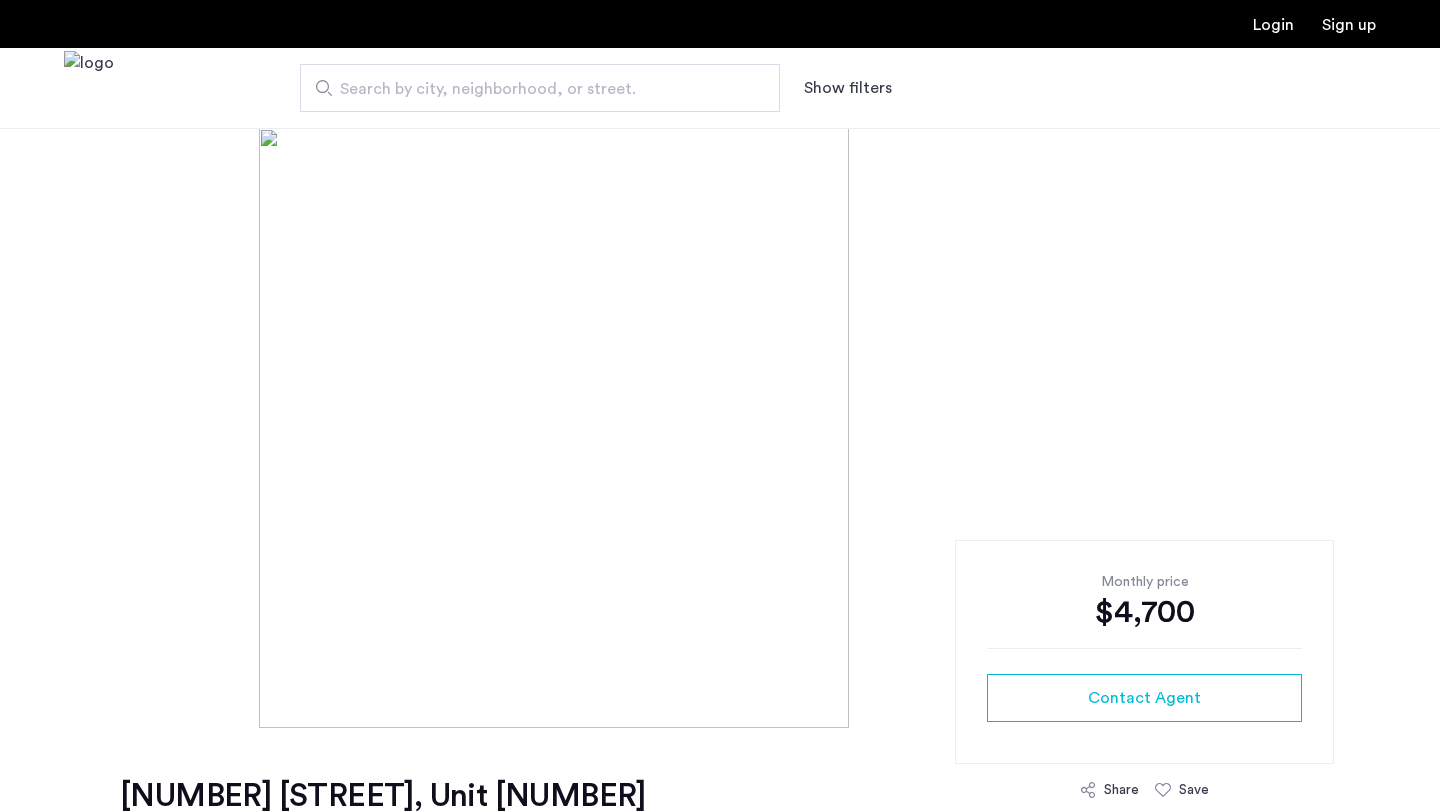 scroll, scrollTop: 0, scrollLeft: 0, axis: both 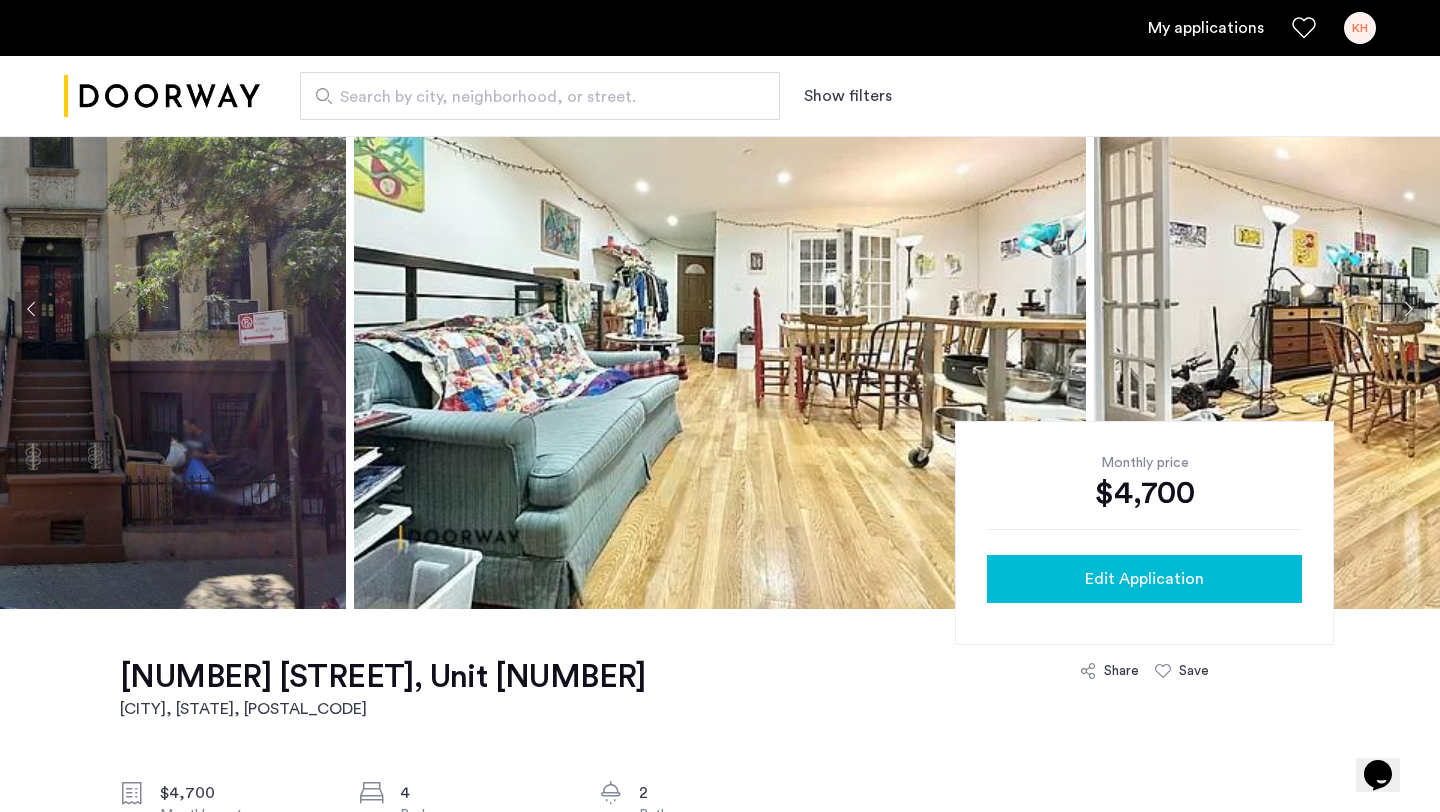 click on "Edit Application" 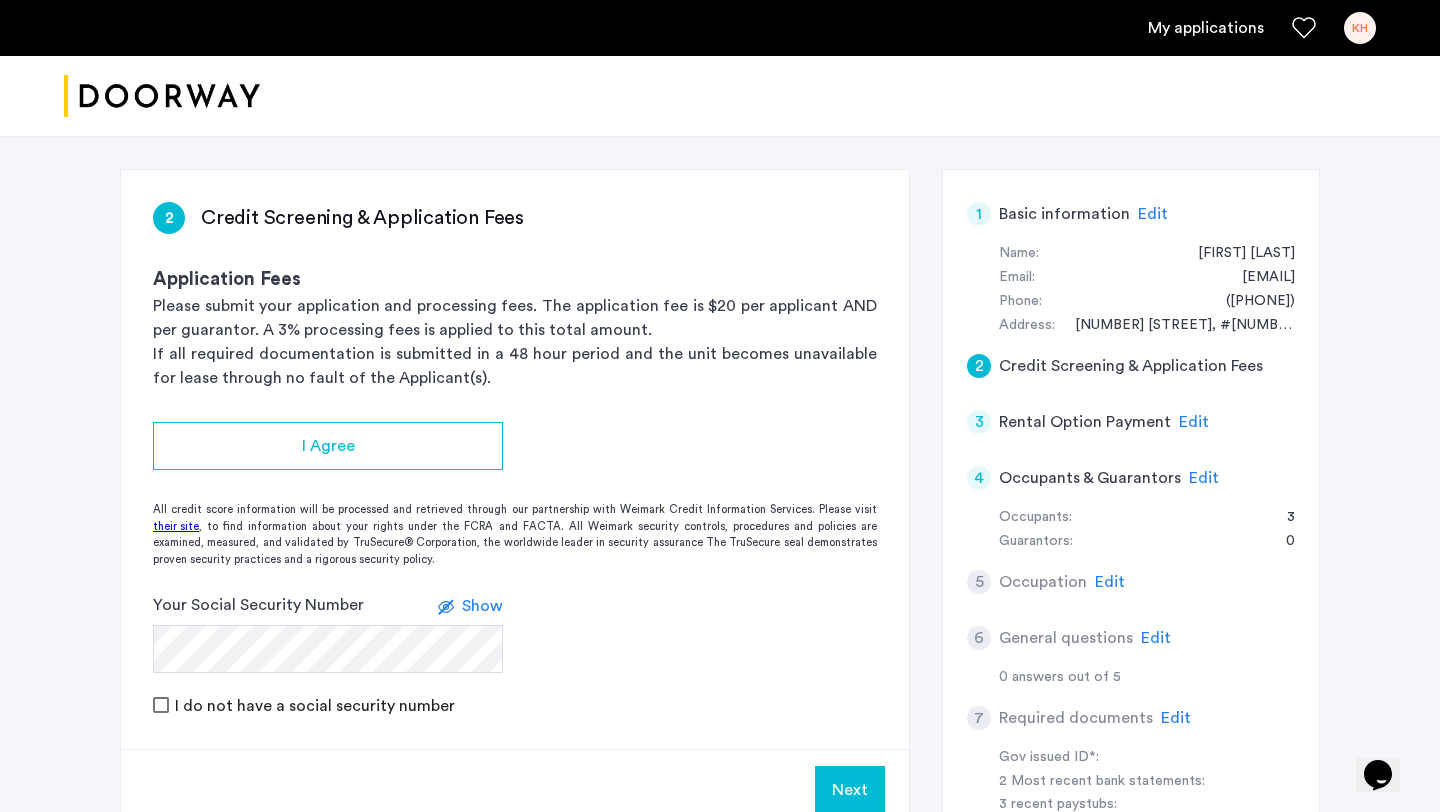 scroll, scrollTop: 290, scrollLeft: 0, axis: vertical 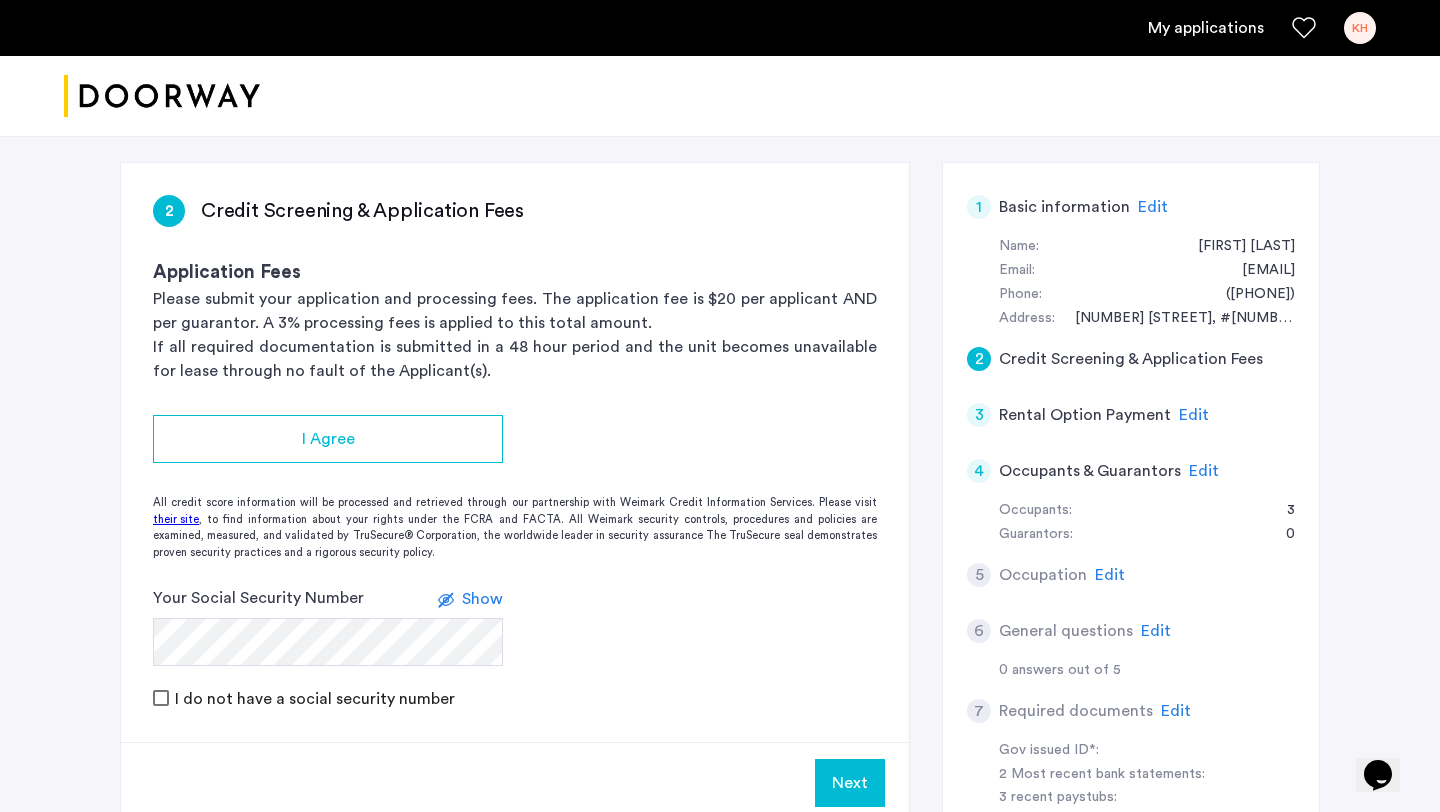 click on "Edit" 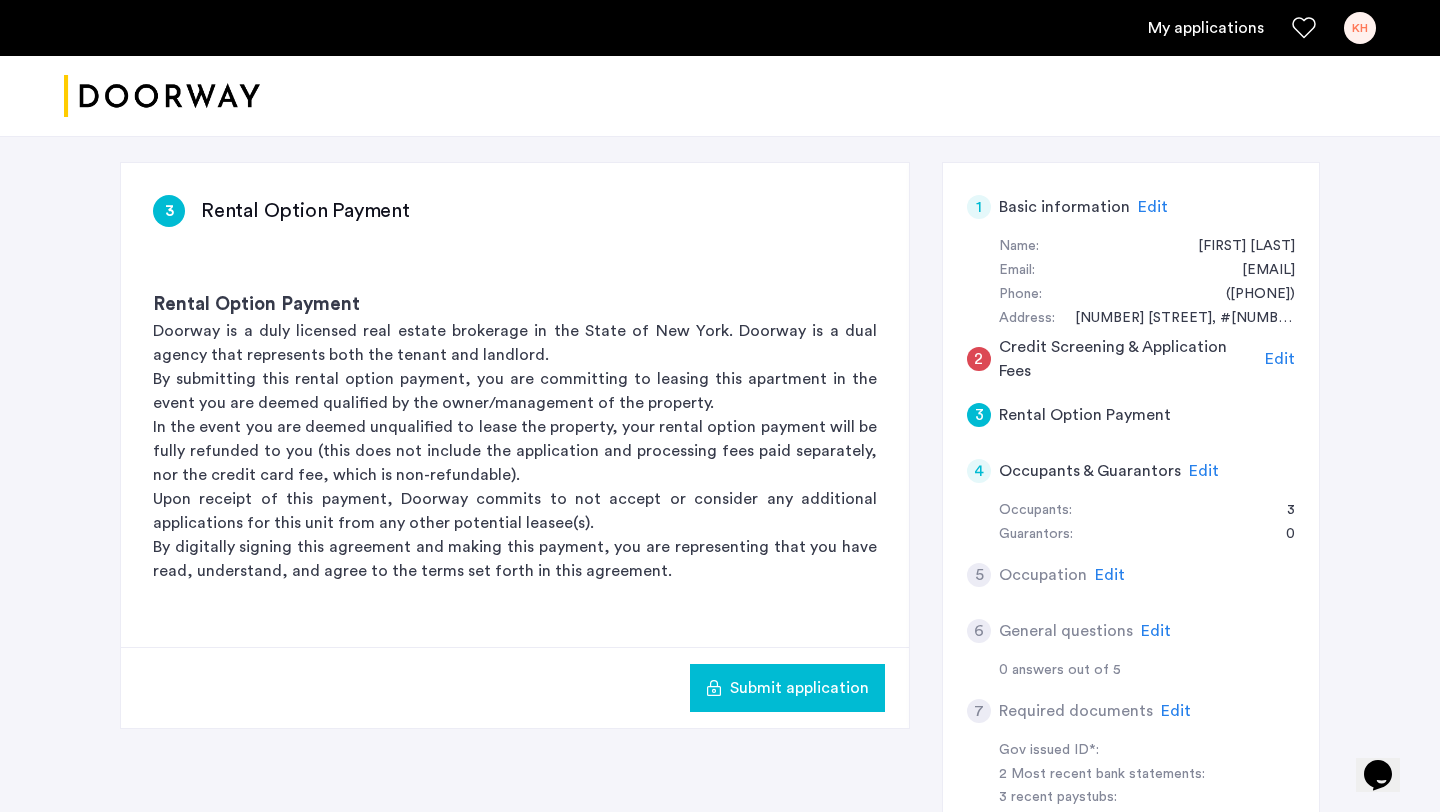 scroll, scrollTop: 323, scrollLeft: 0, axis: vertical 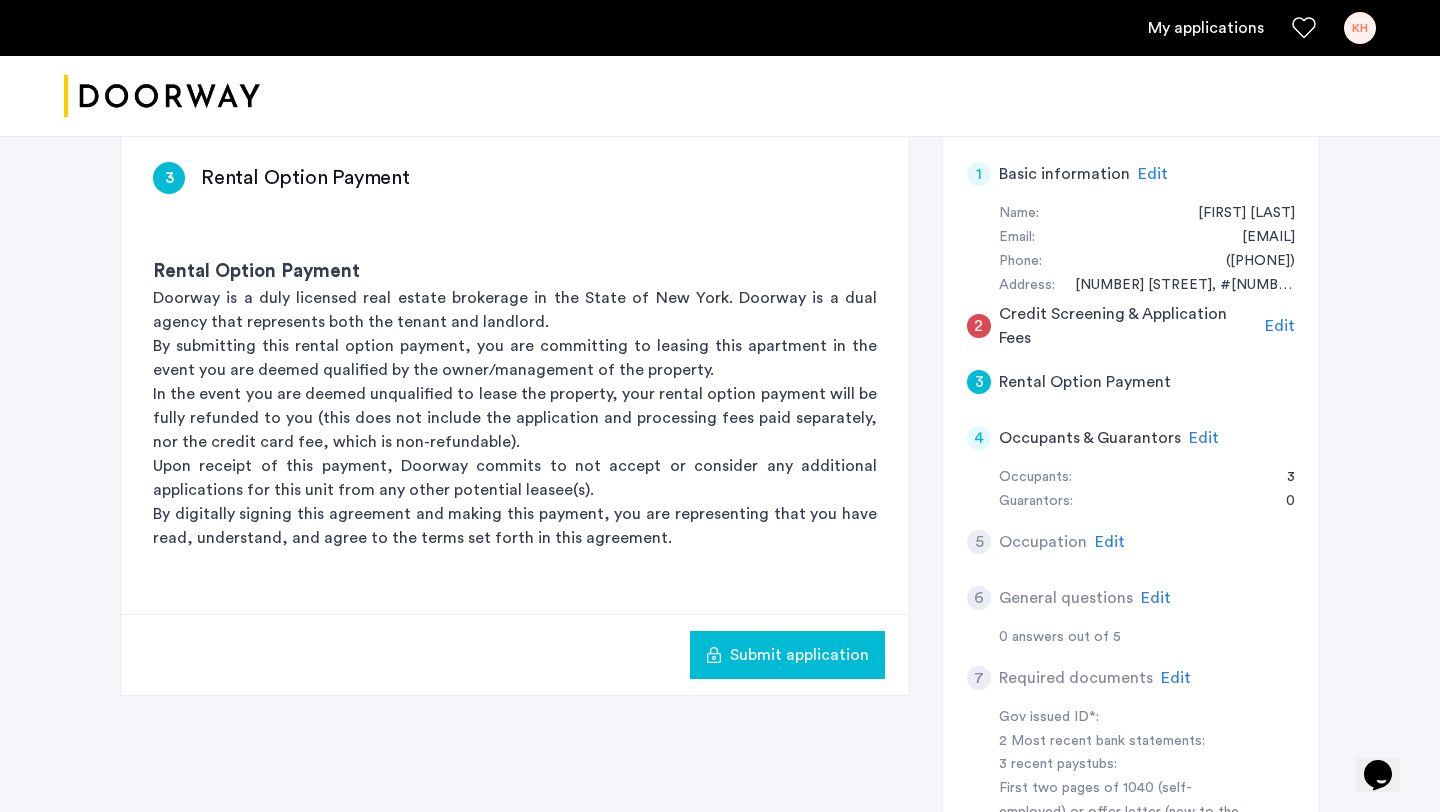 click on "Edit" 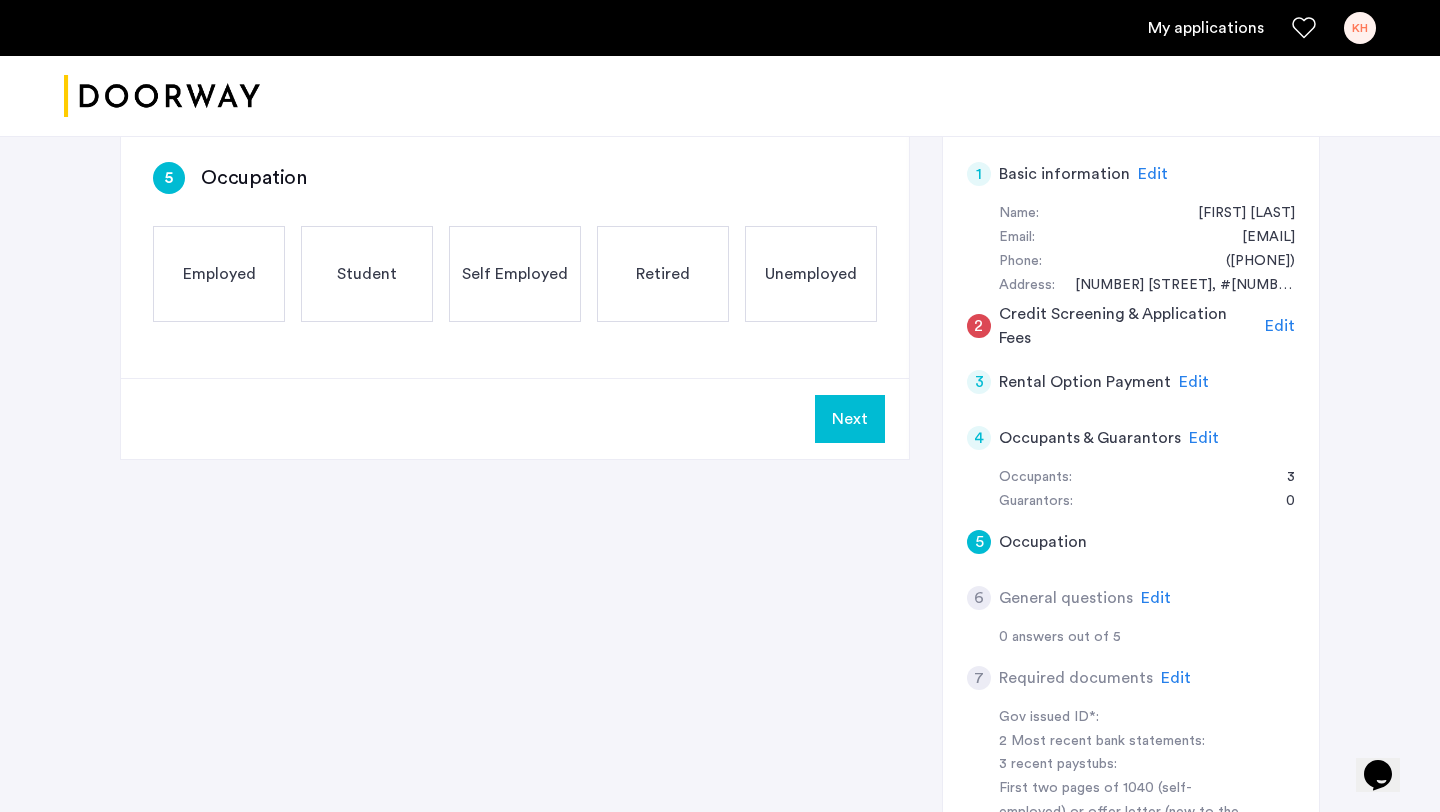 click on "Student" 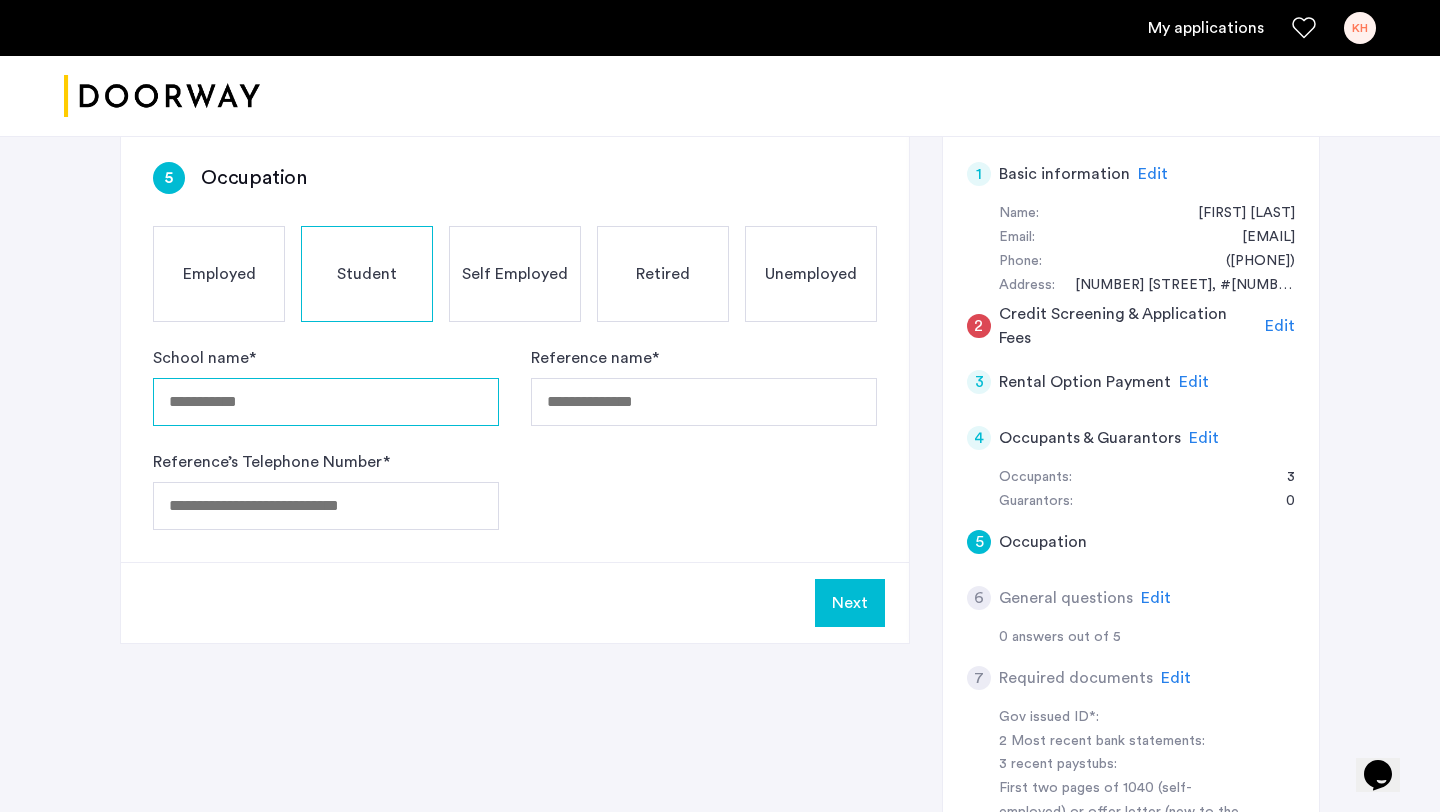 click on "School name  *" at bounding box center (326, 402) 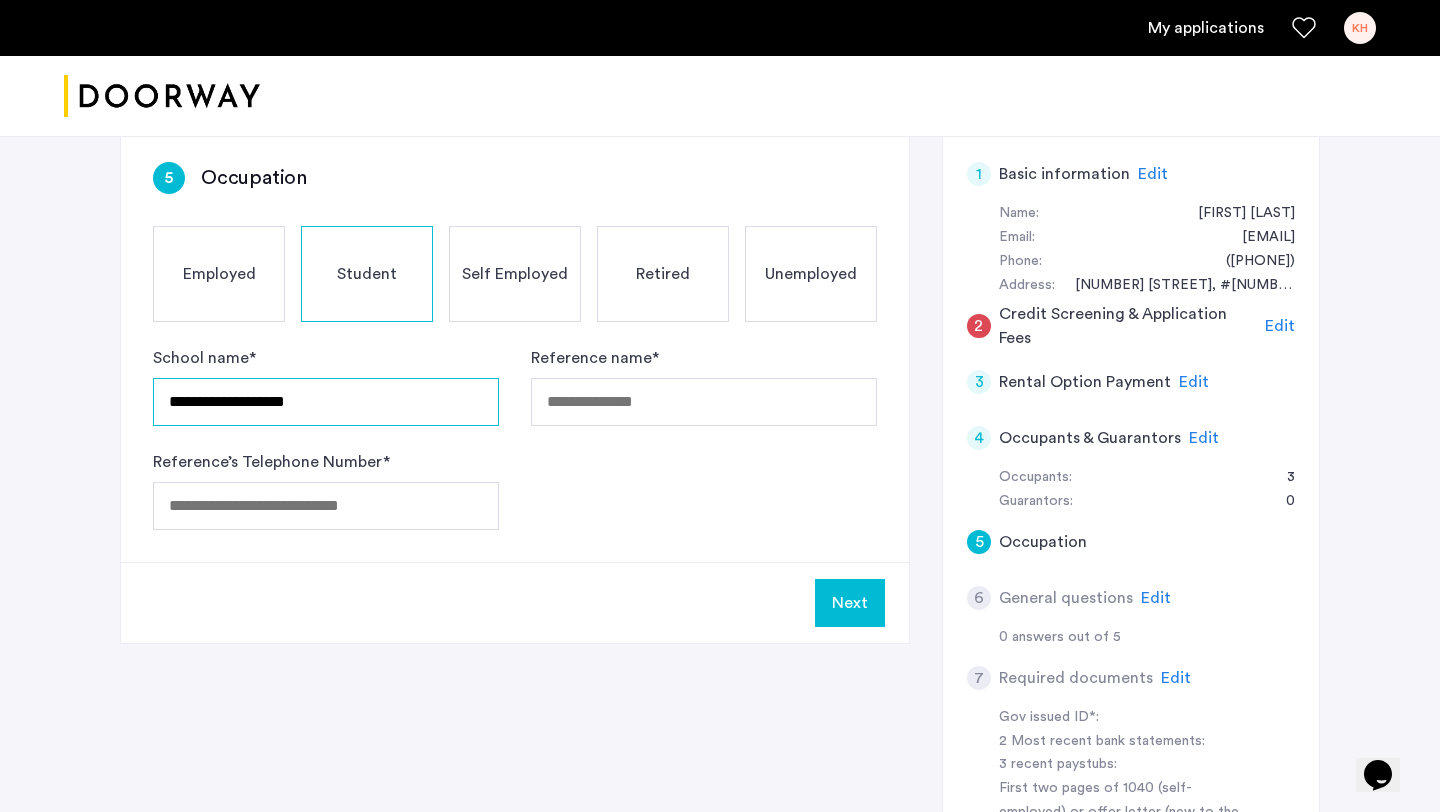 type on "**********" 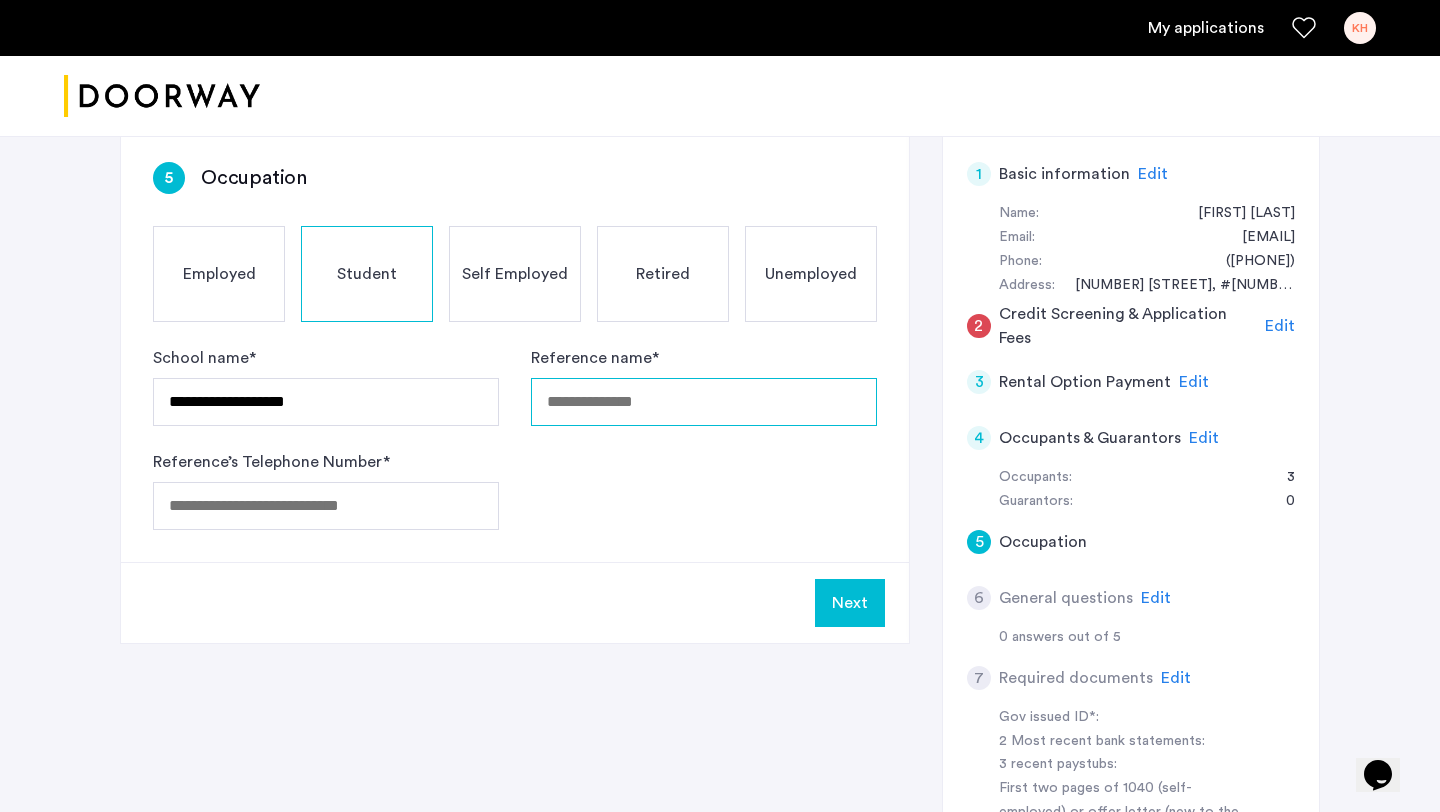 click on "Reference name  *" at bounding box center (704, 402) 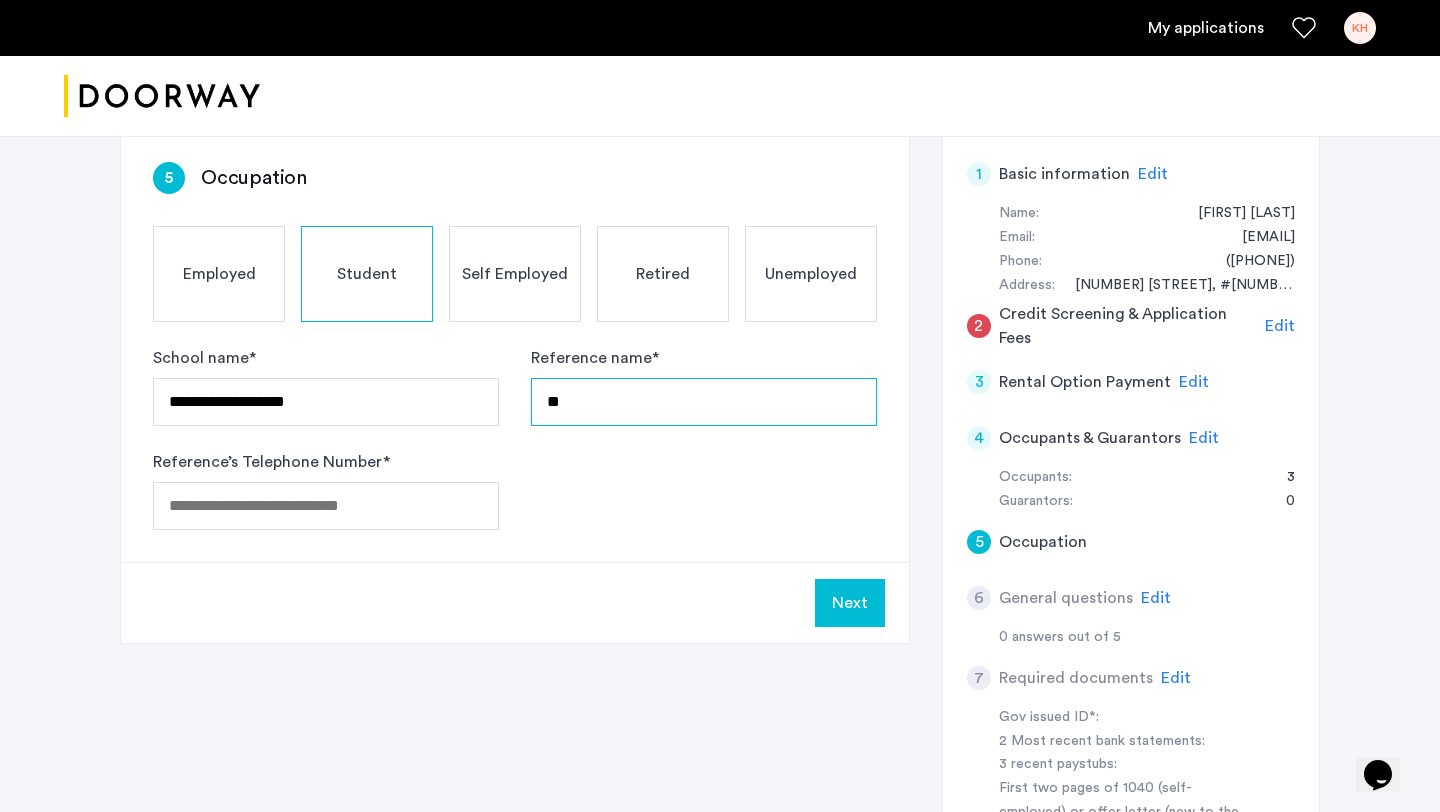 type on "*" 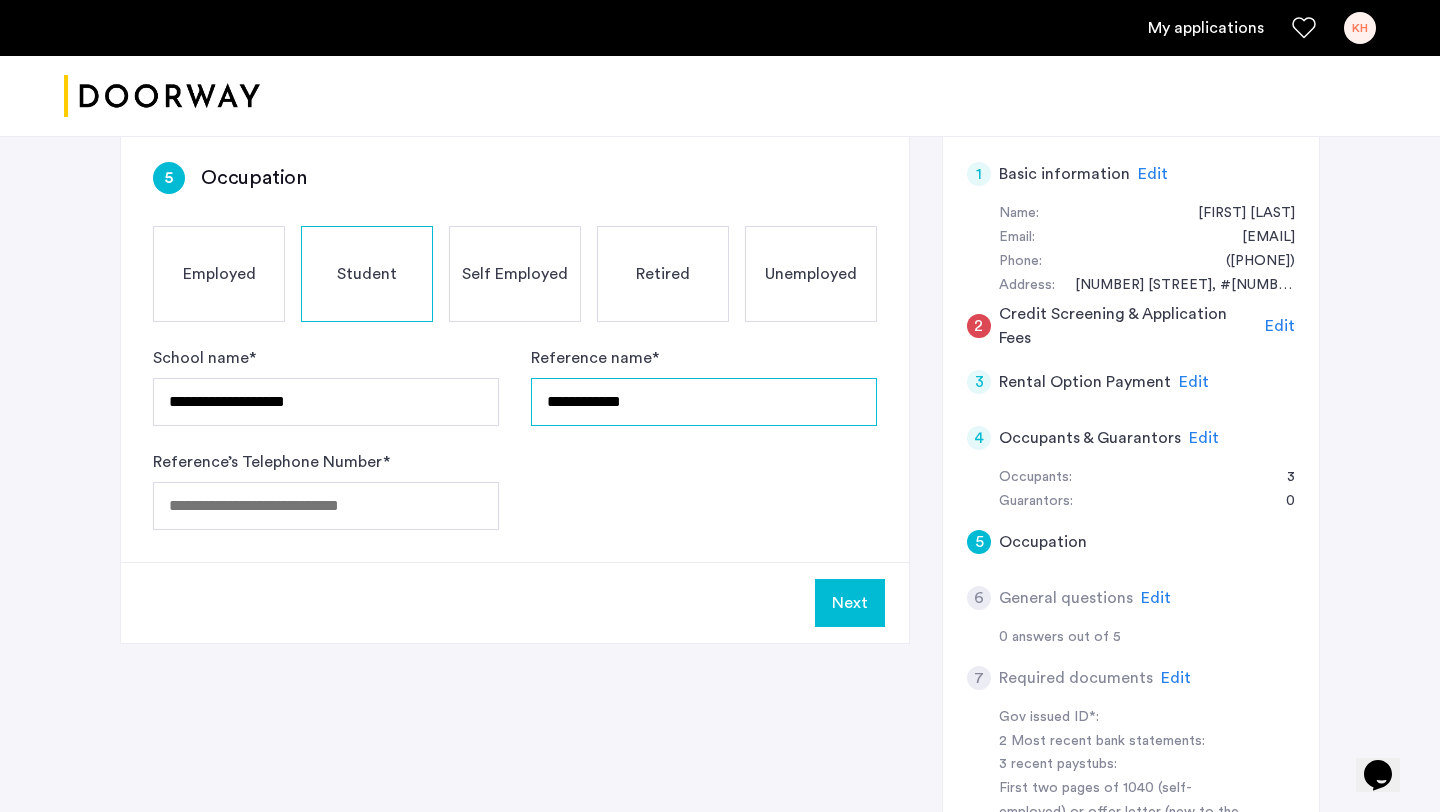type on "**********" 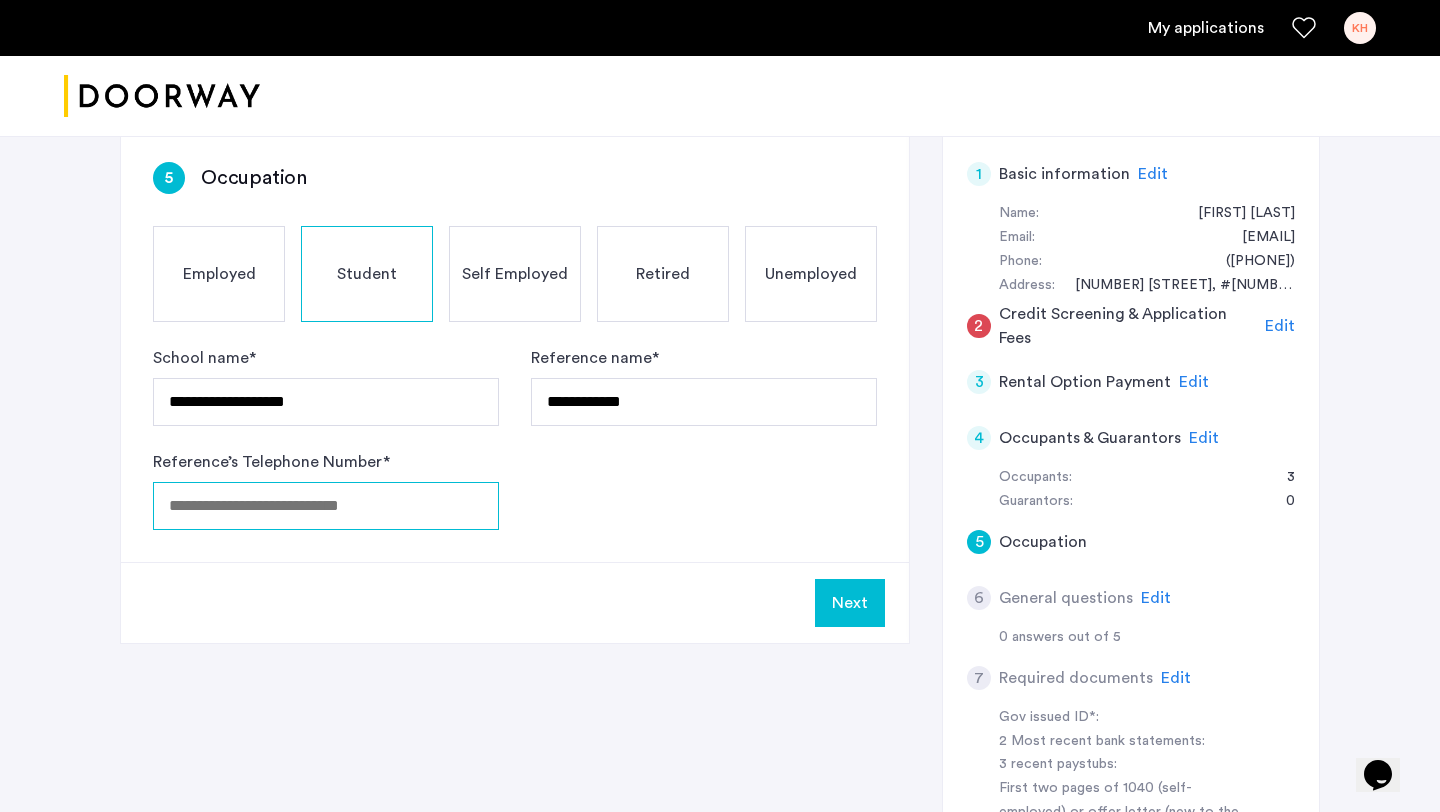 click on "Reference’s Telephone Number  *" at bounding box center (326, 506) 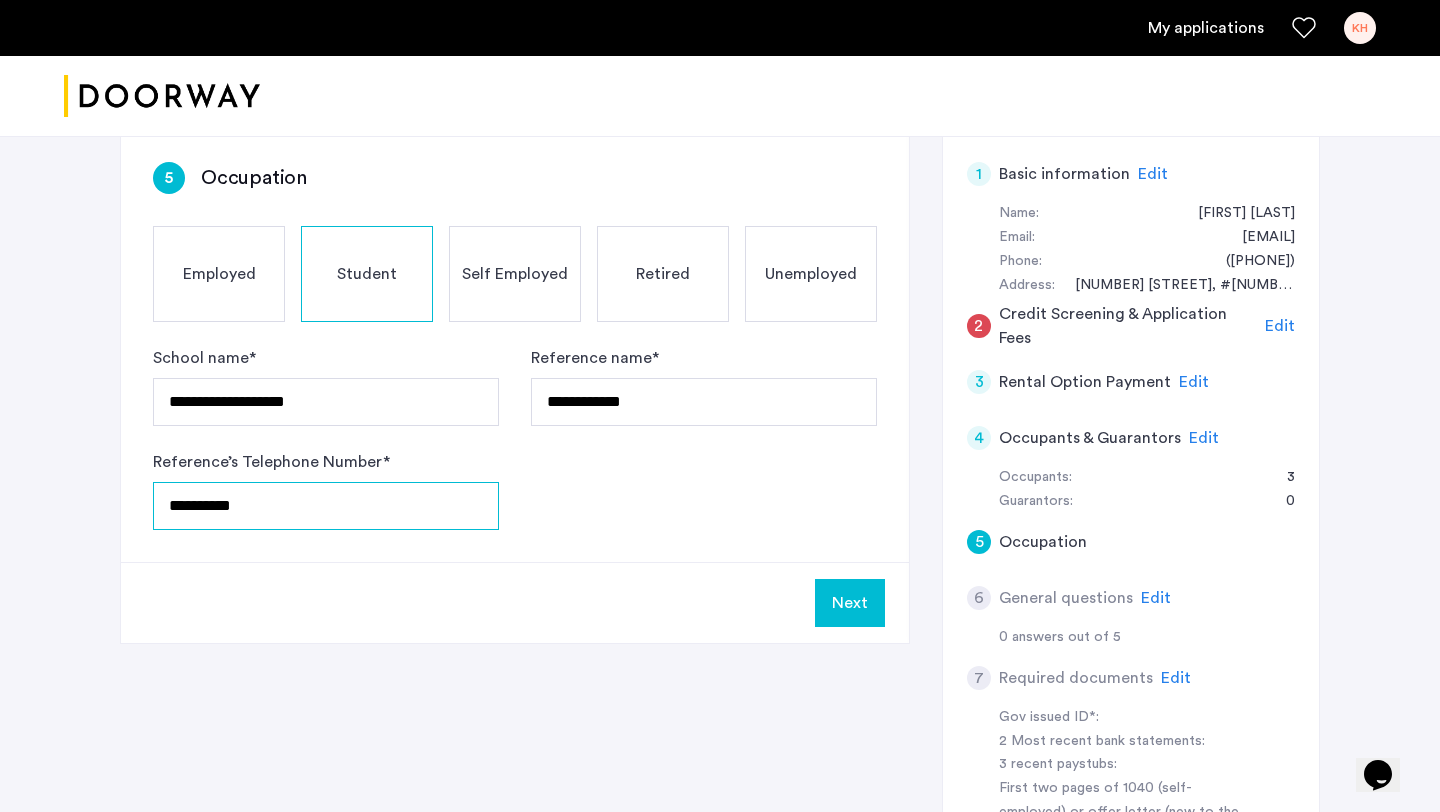 type on "**********" 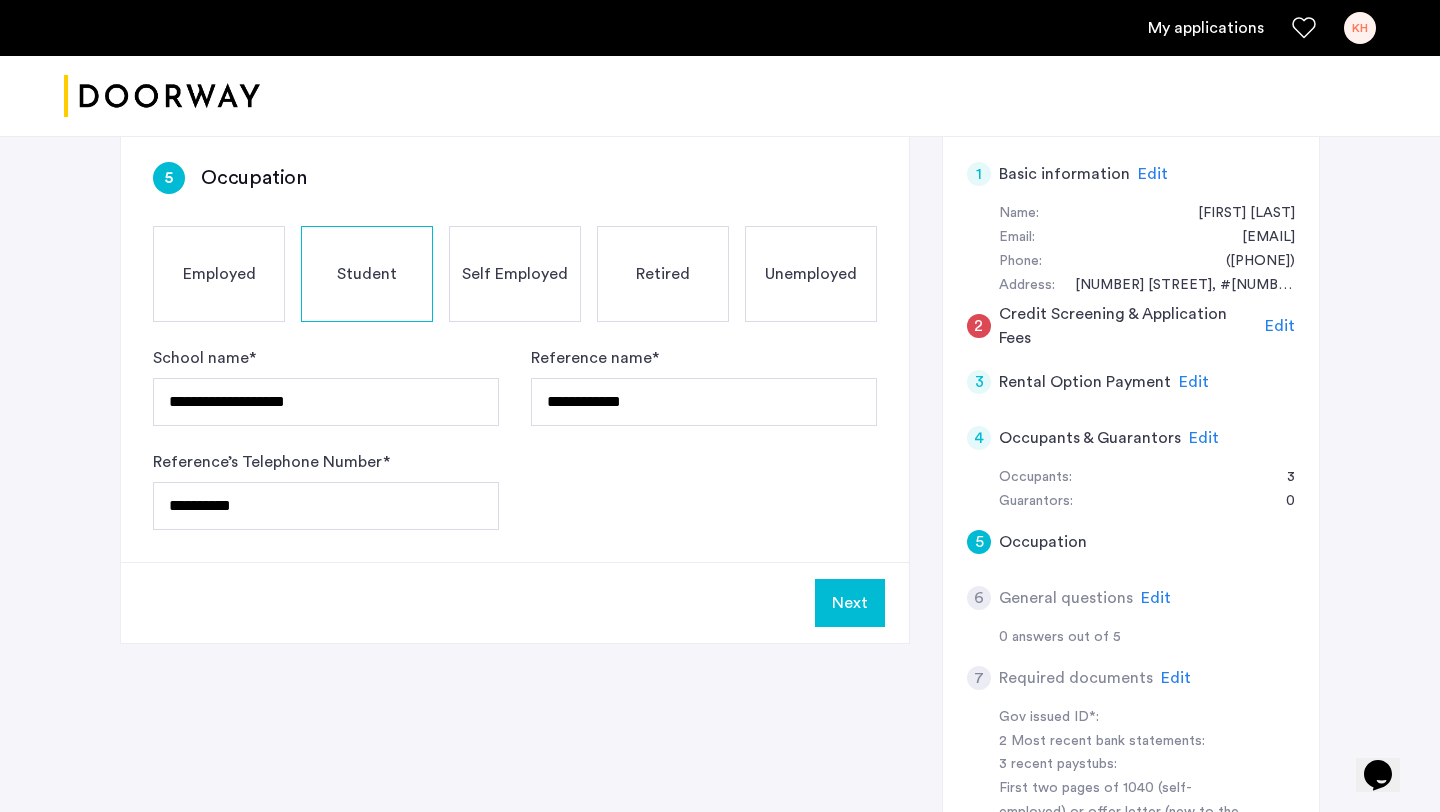 click on "Next" 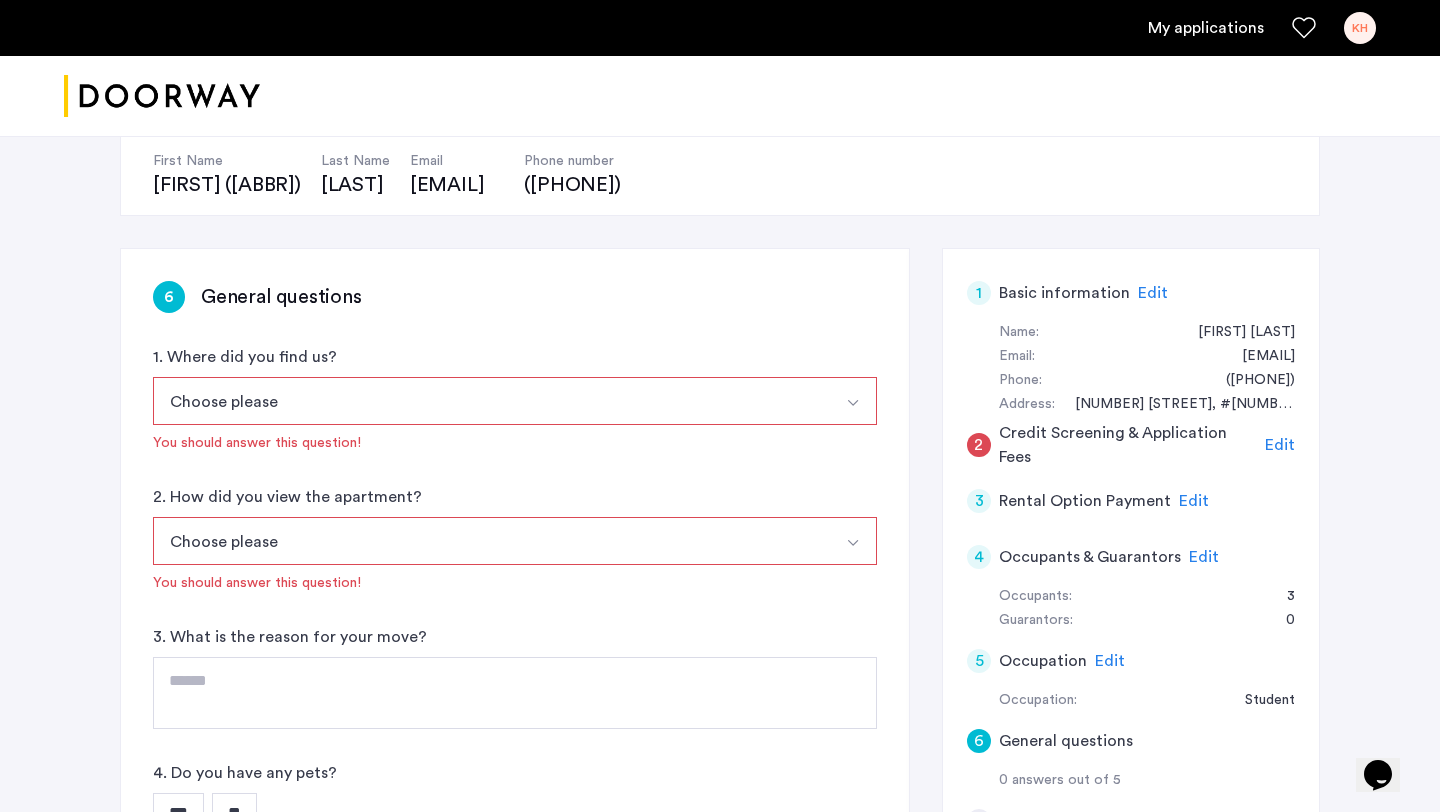 scroll, scrollTop: 207, scrollLeft: 0, axis: vertical 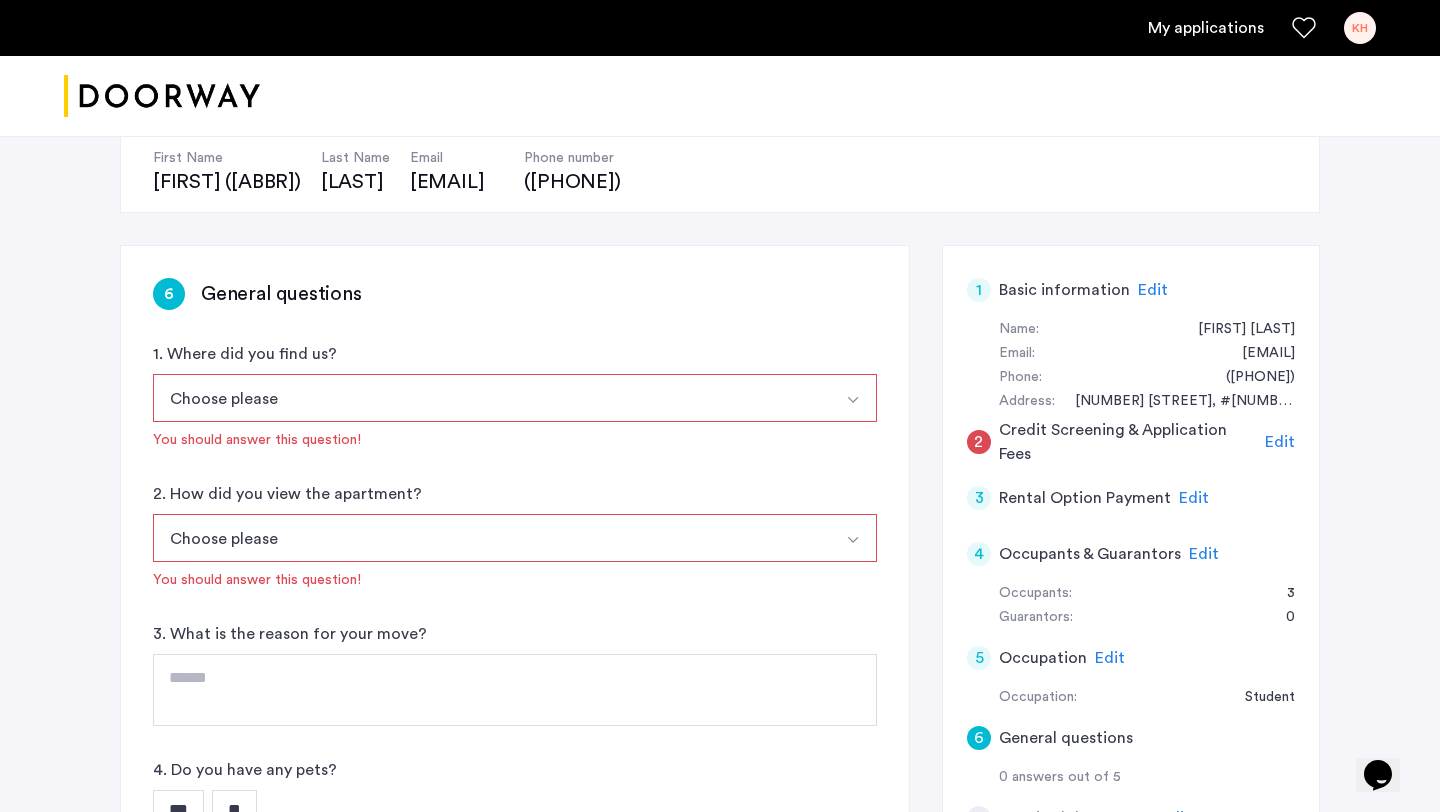 click on "Choose please" at bounding box center [491, 398] 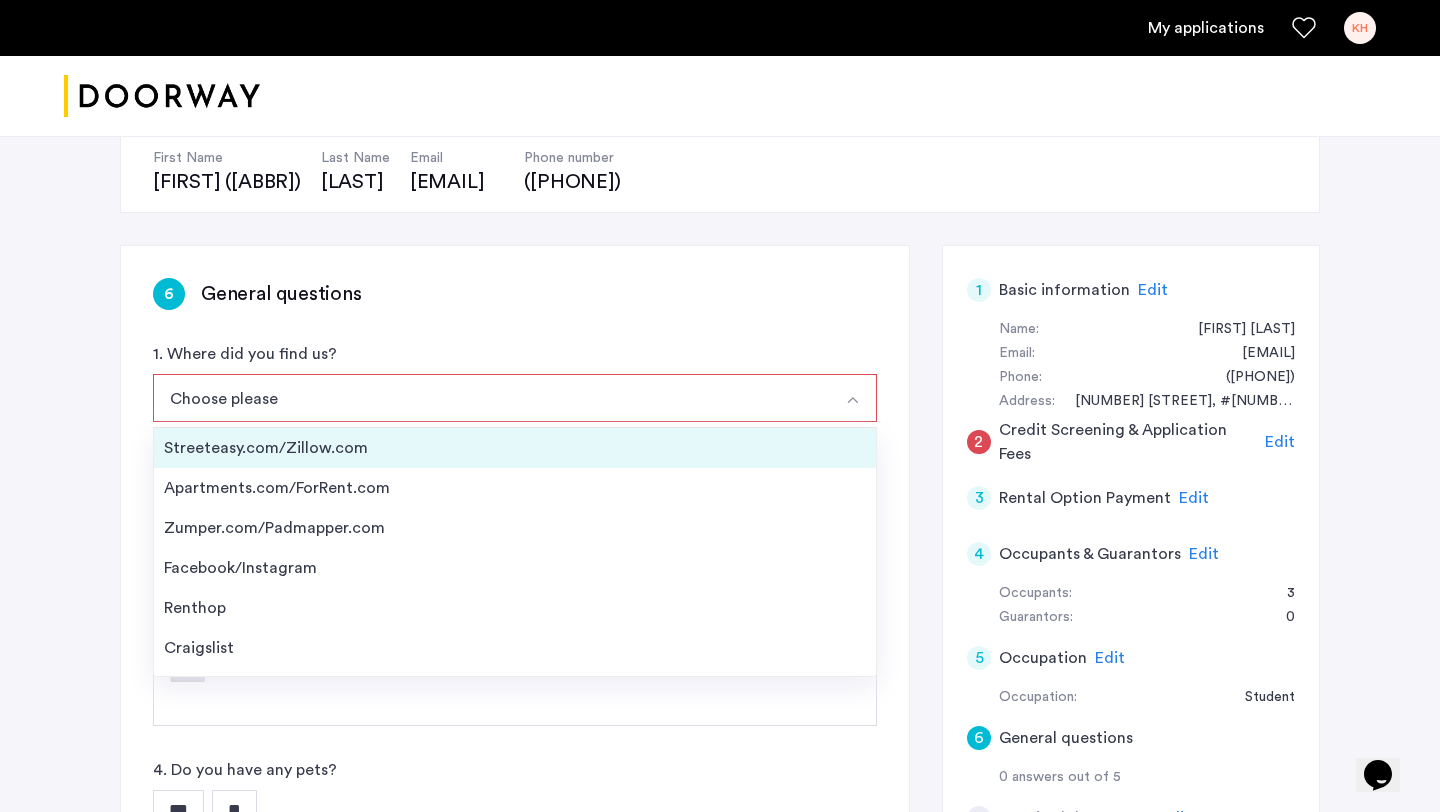 click on "Streeteasy.com/Zillow.com" at bounding box center (515, 448) 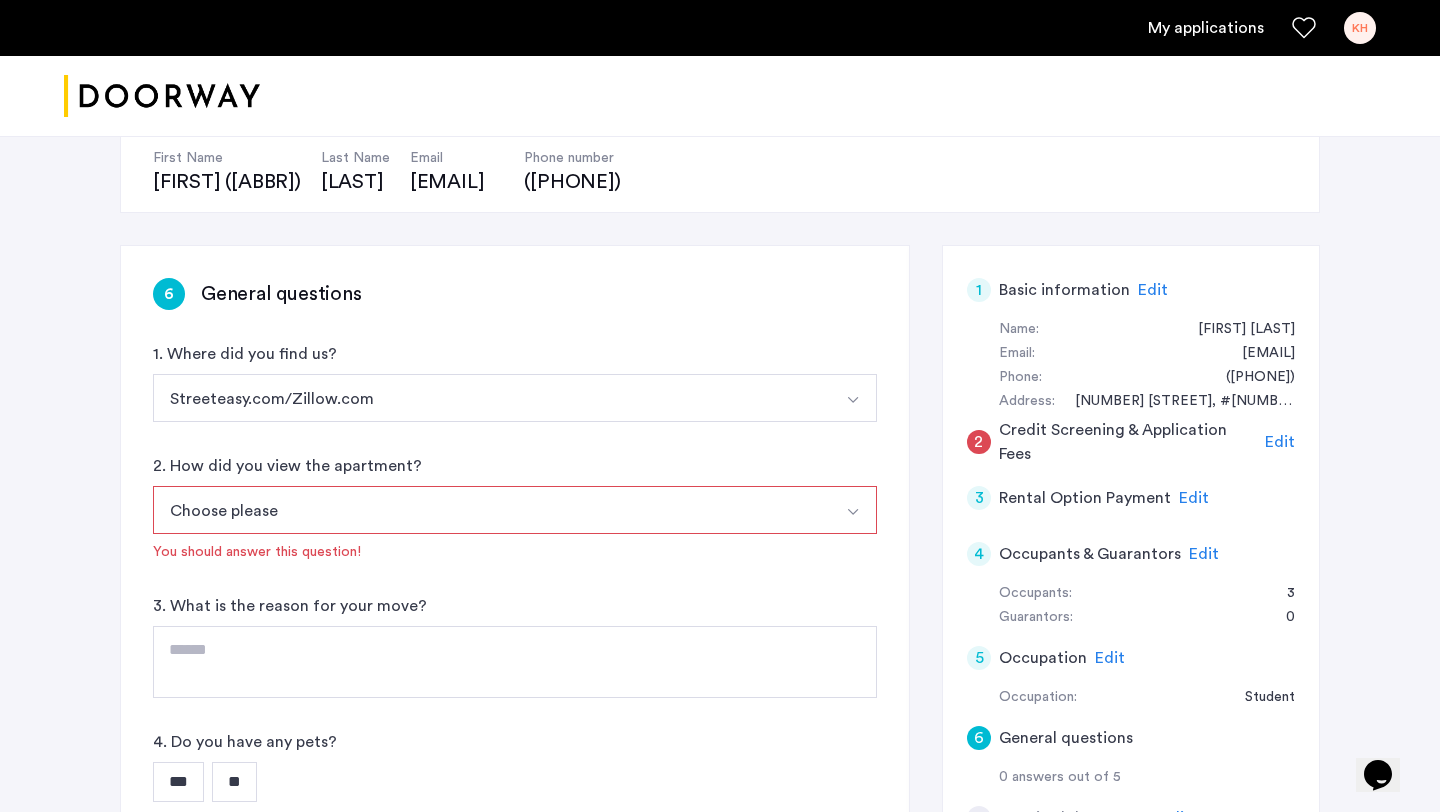 click on "Choose please" at bounding box center (491, 510) 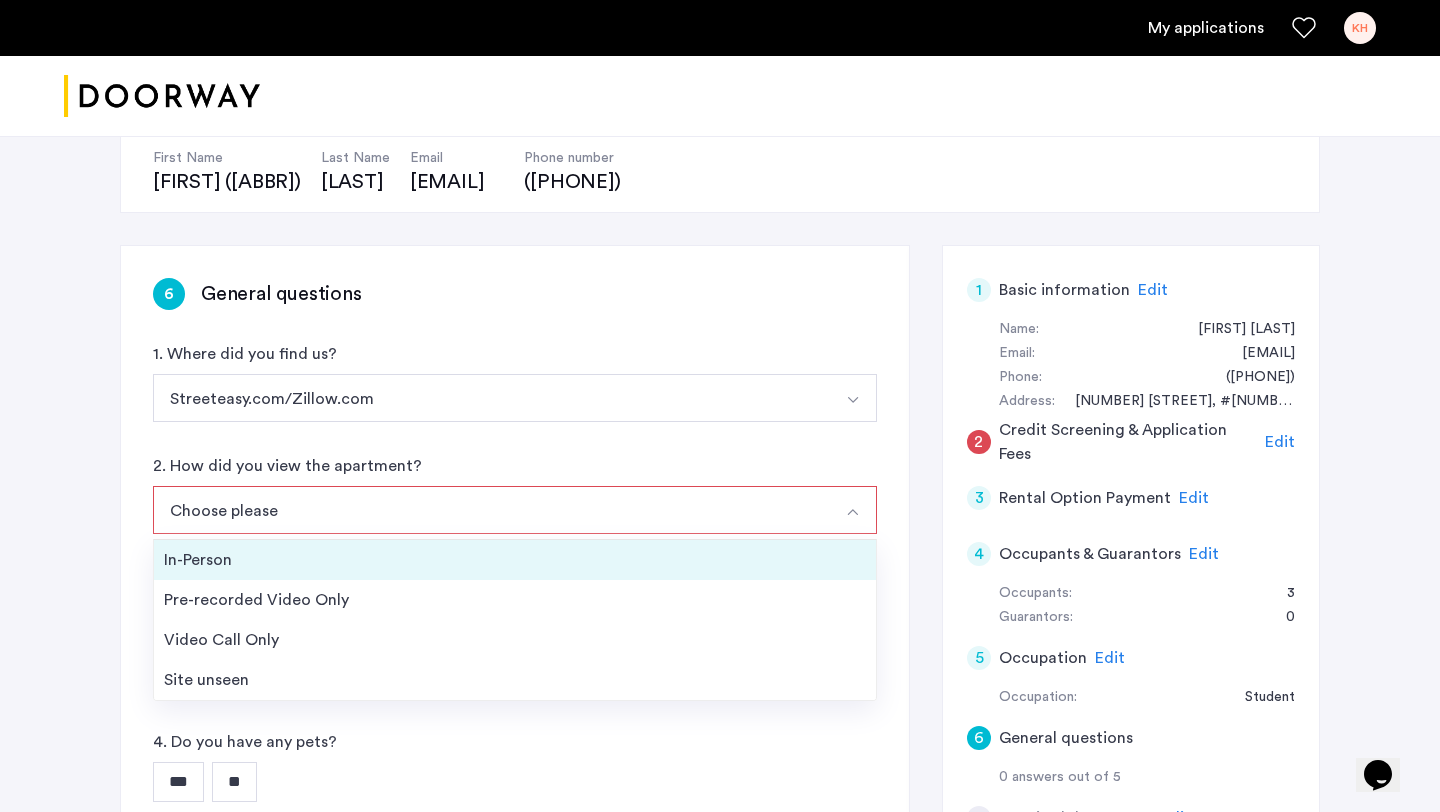 click on "In-Person" at bounding box center [515, 560] 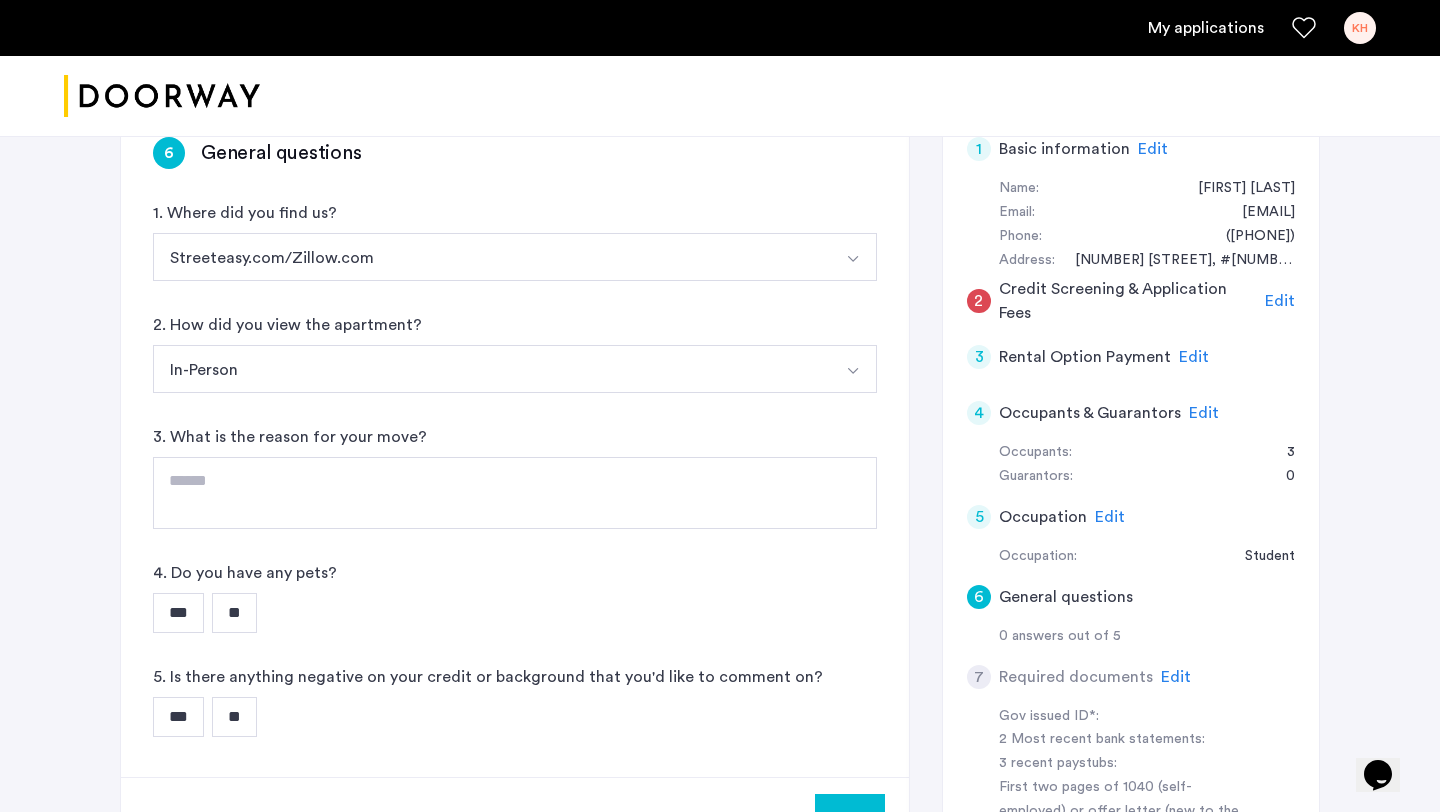 scroll, scrollTop: 379, scrollLeft: 0, axis: vertical 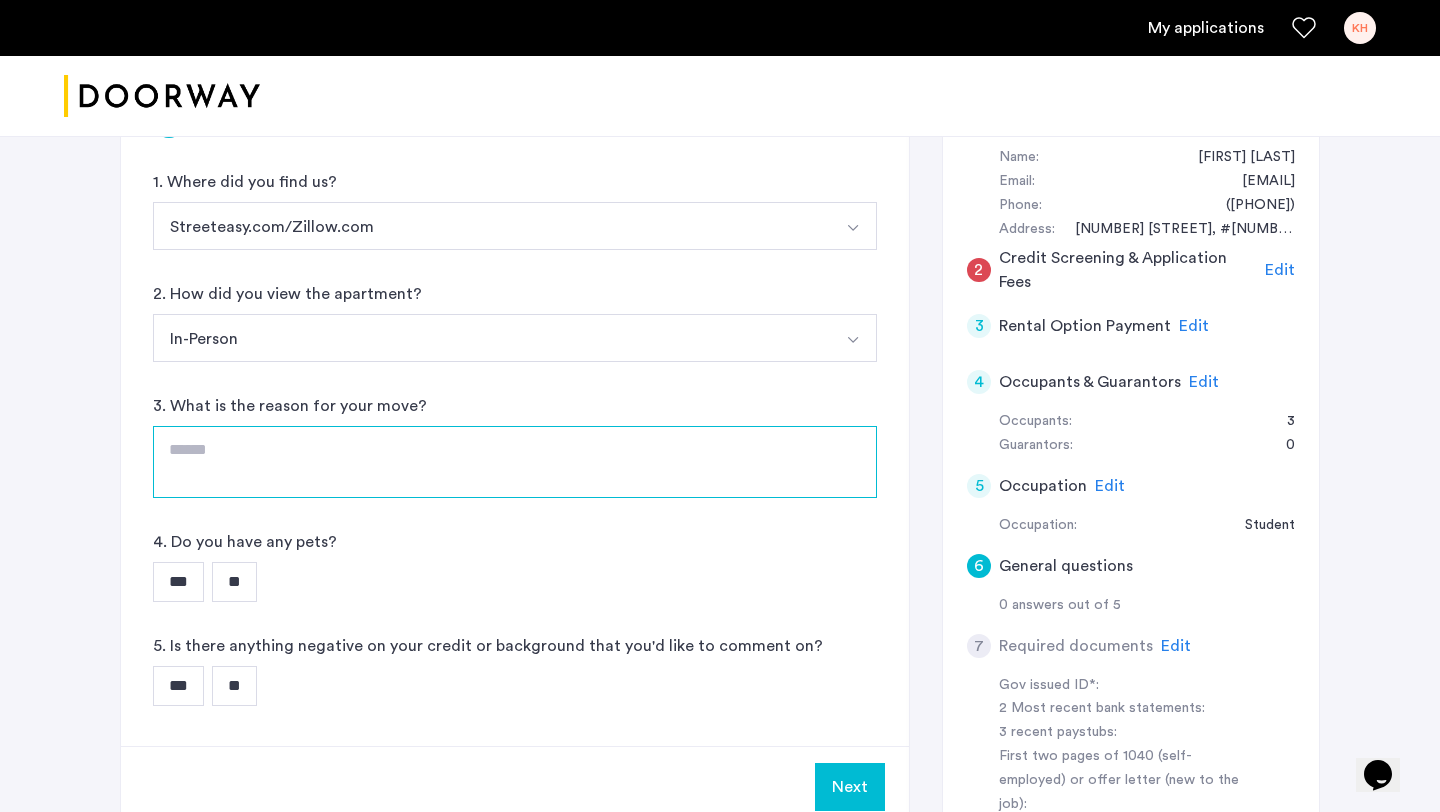 click 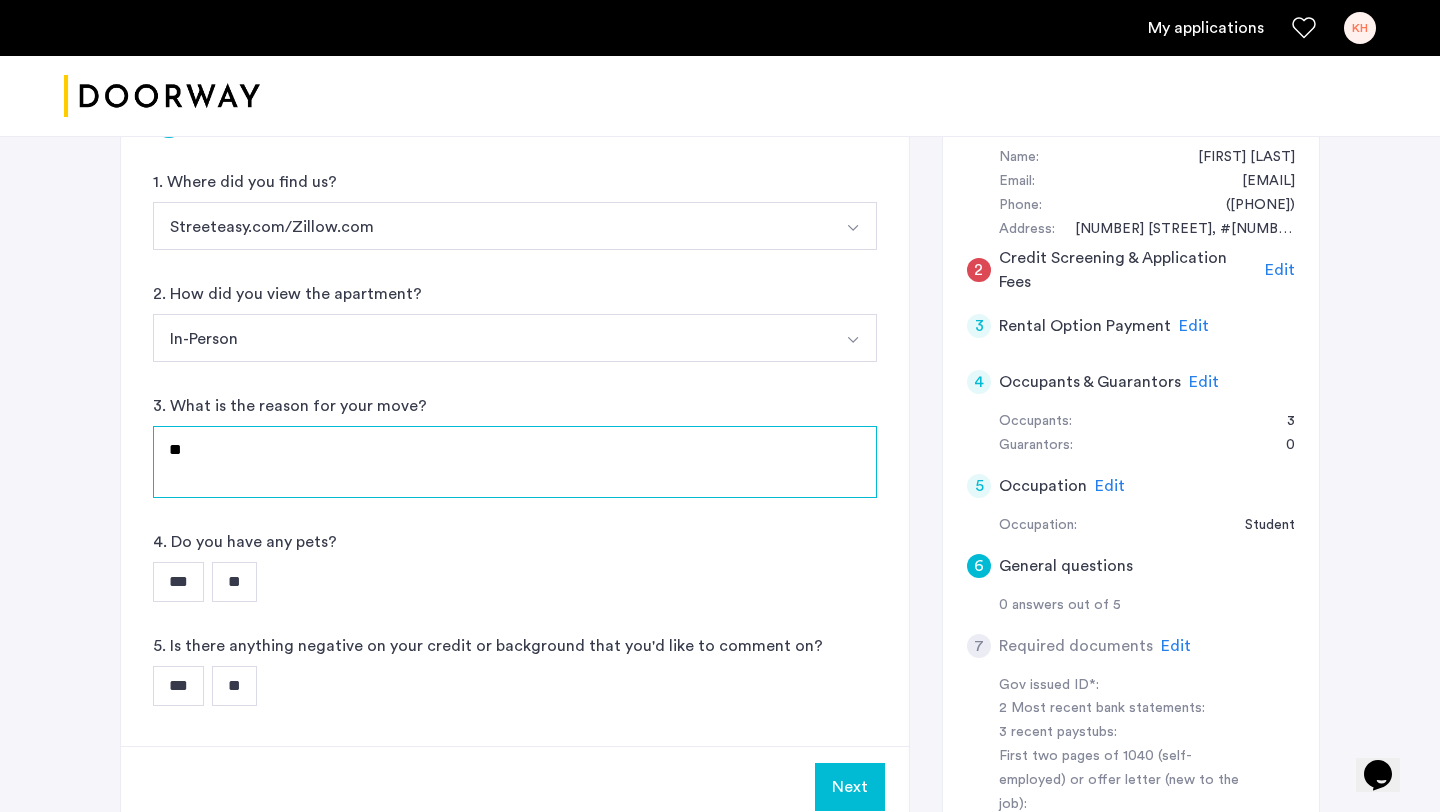 type on "*" 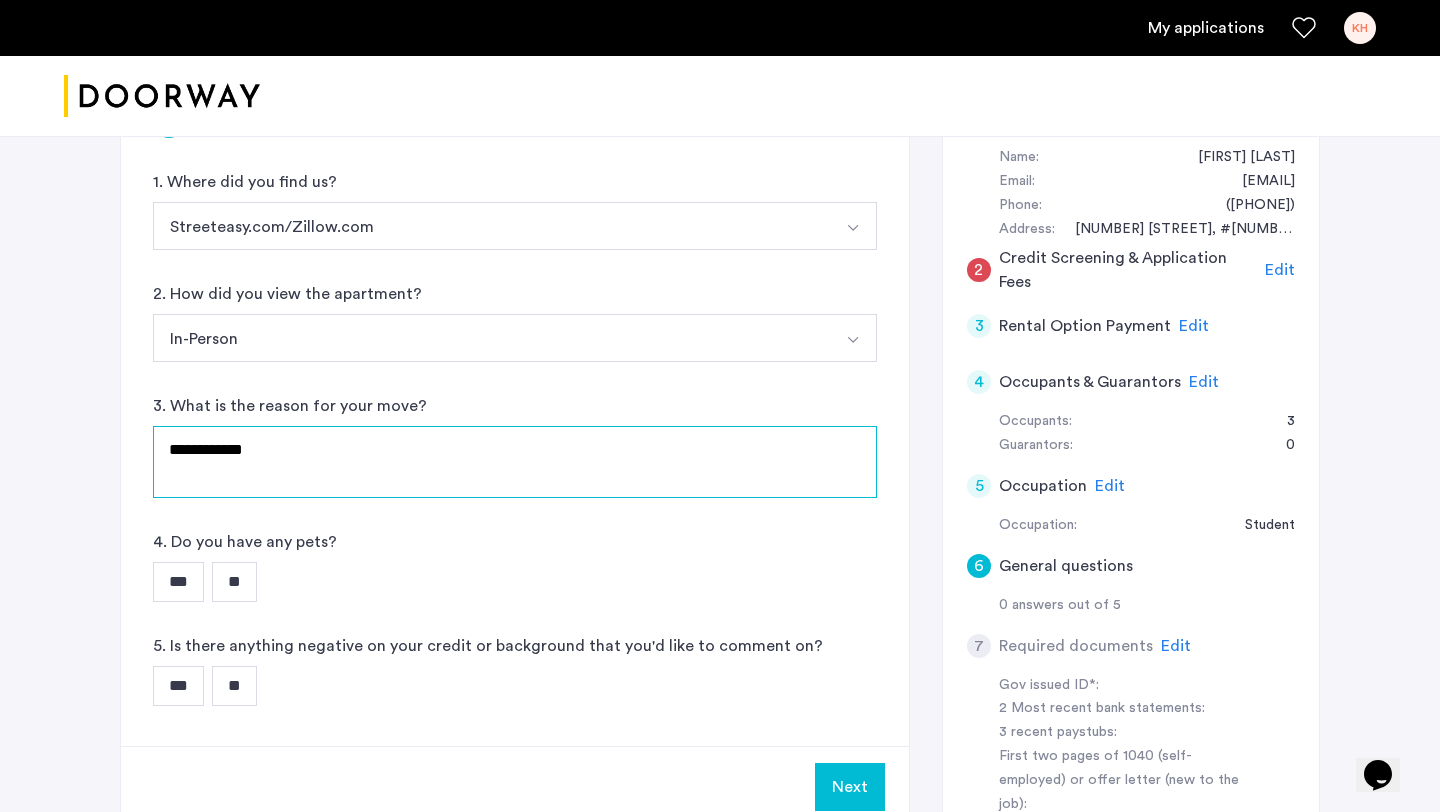 type on "**********" 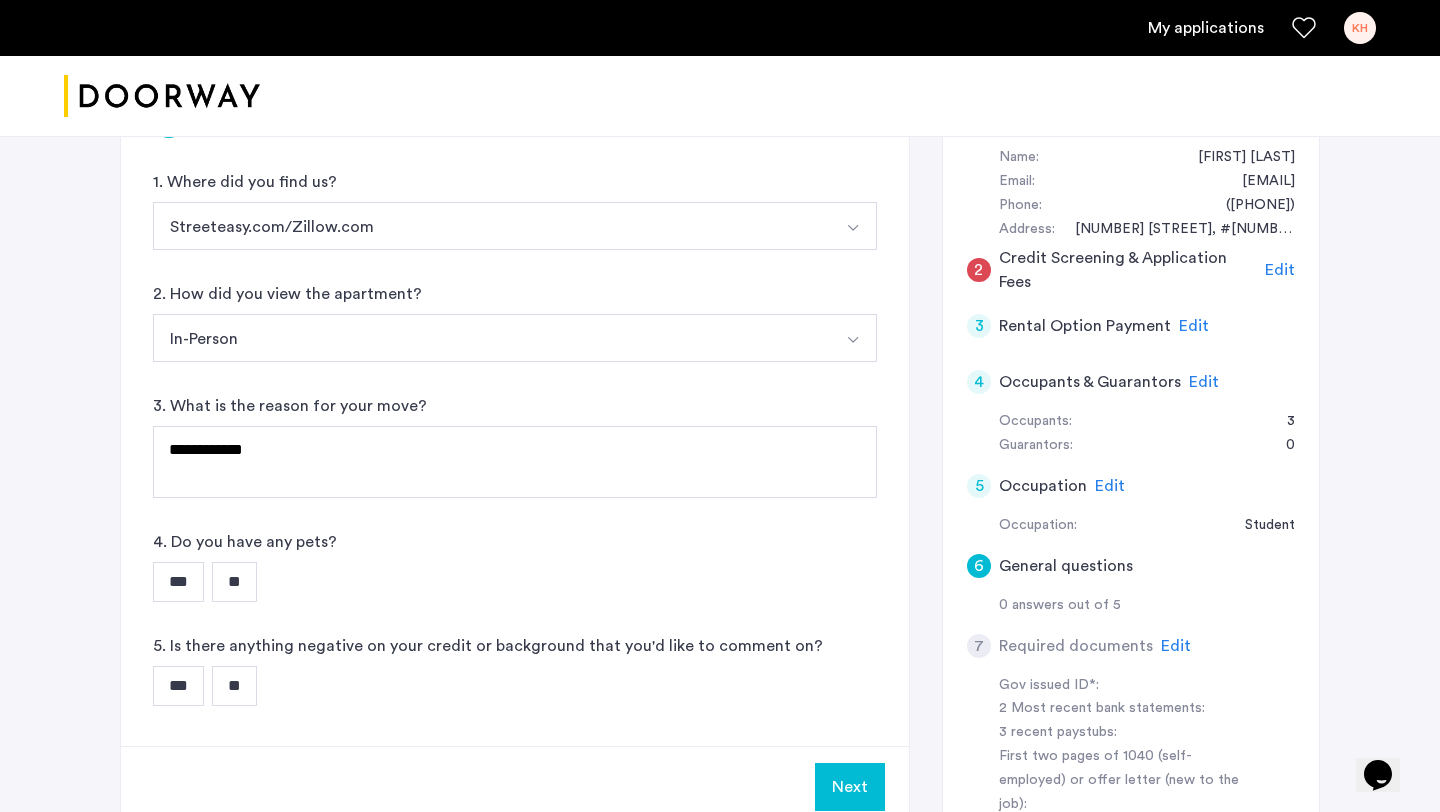 click on "**" at bounding box center [234, 582] 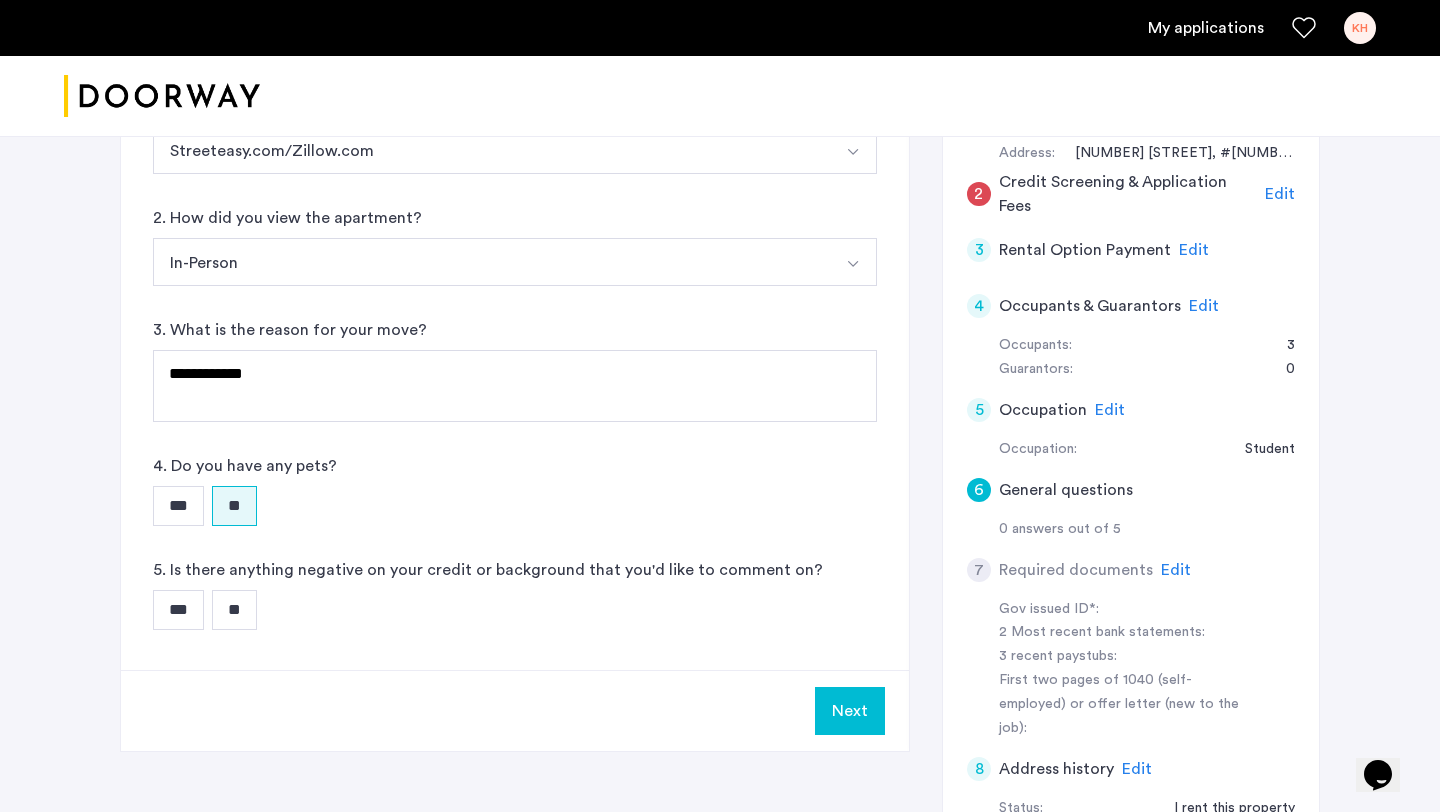 scroll, scrollTop: 484, scrollLeft: 0, axis: vertical 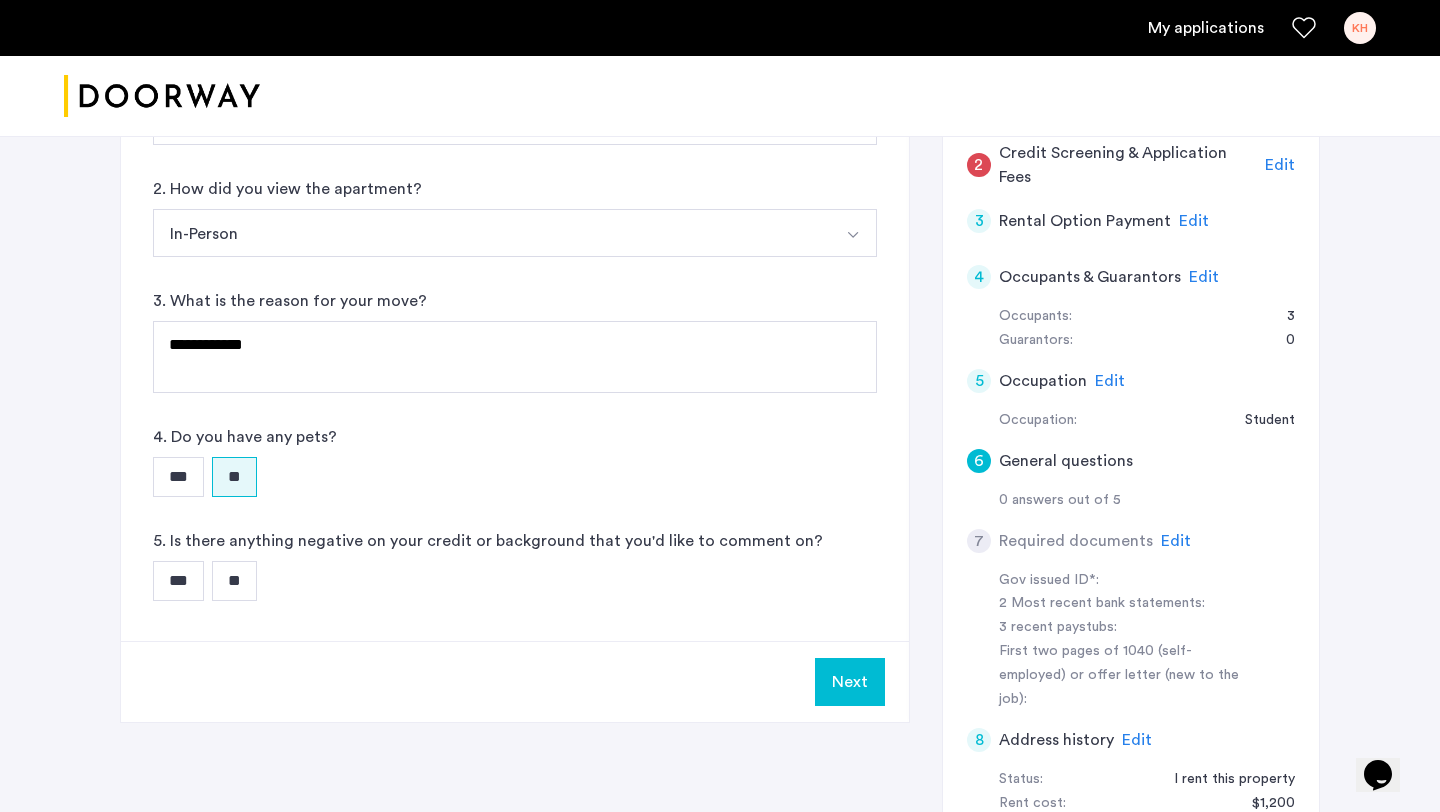 click on "**" at bounding box center [234, 581] 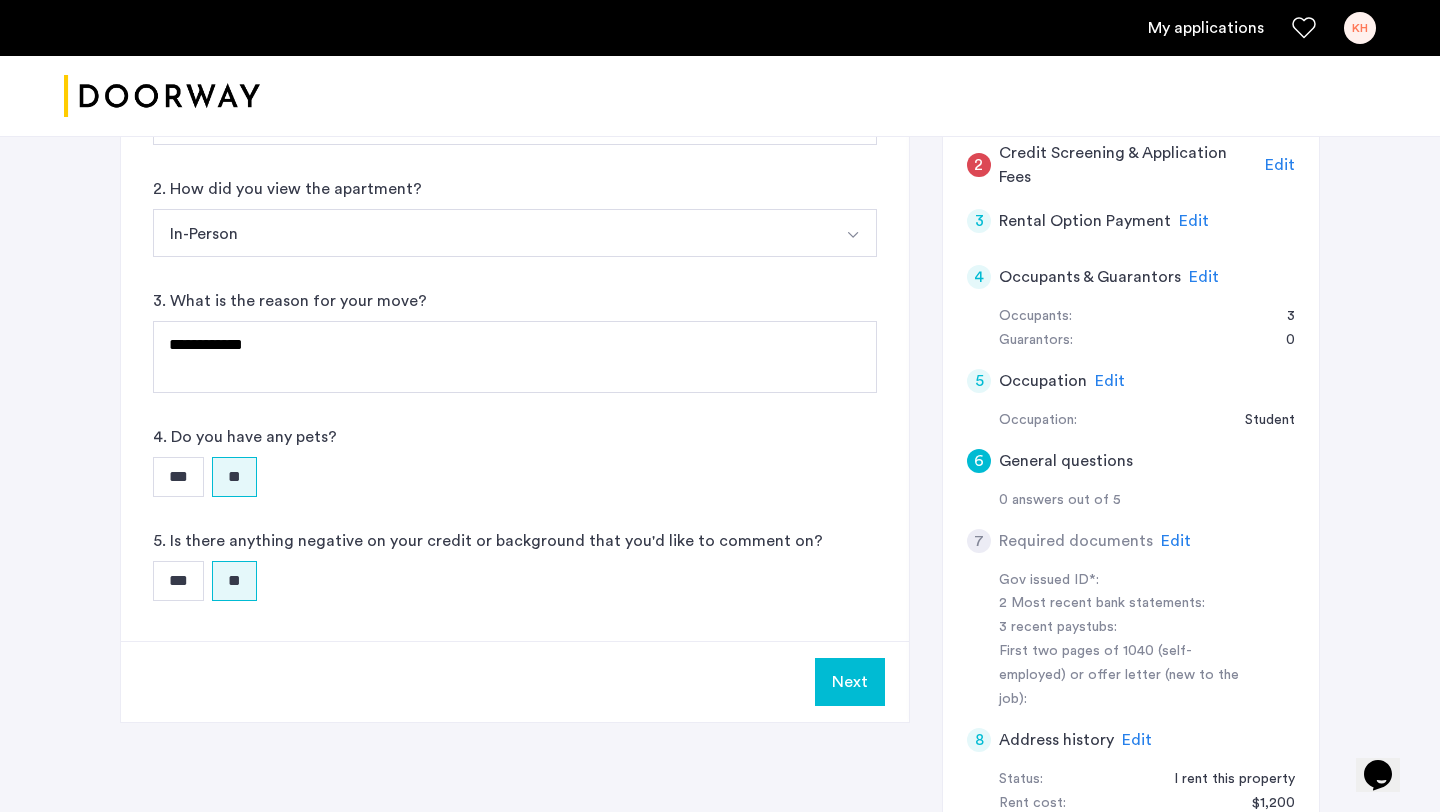 click on "Next" at bounding box center (850, 682) 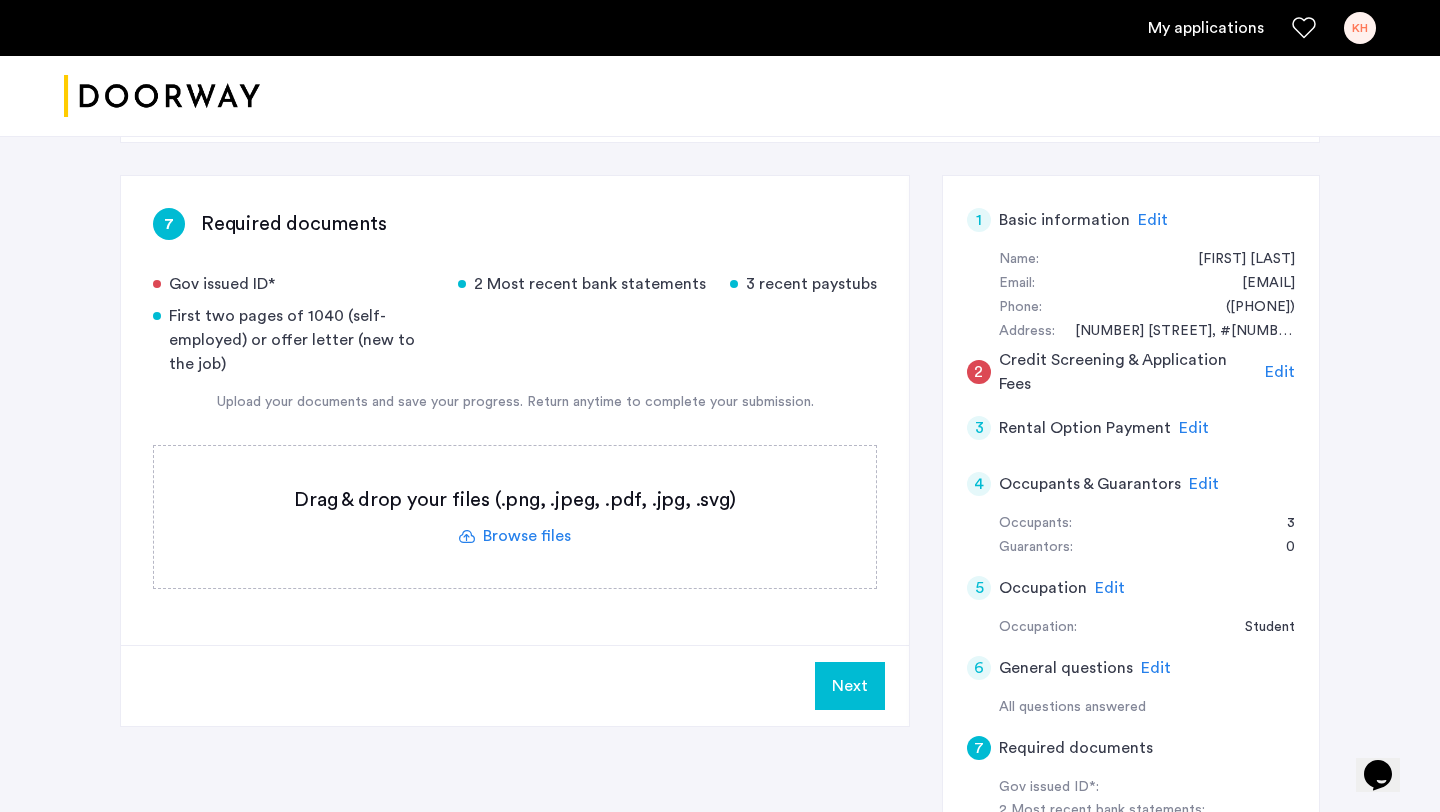 scroll, scrollTop: 289, scrollLeft: 0, axis: vertical 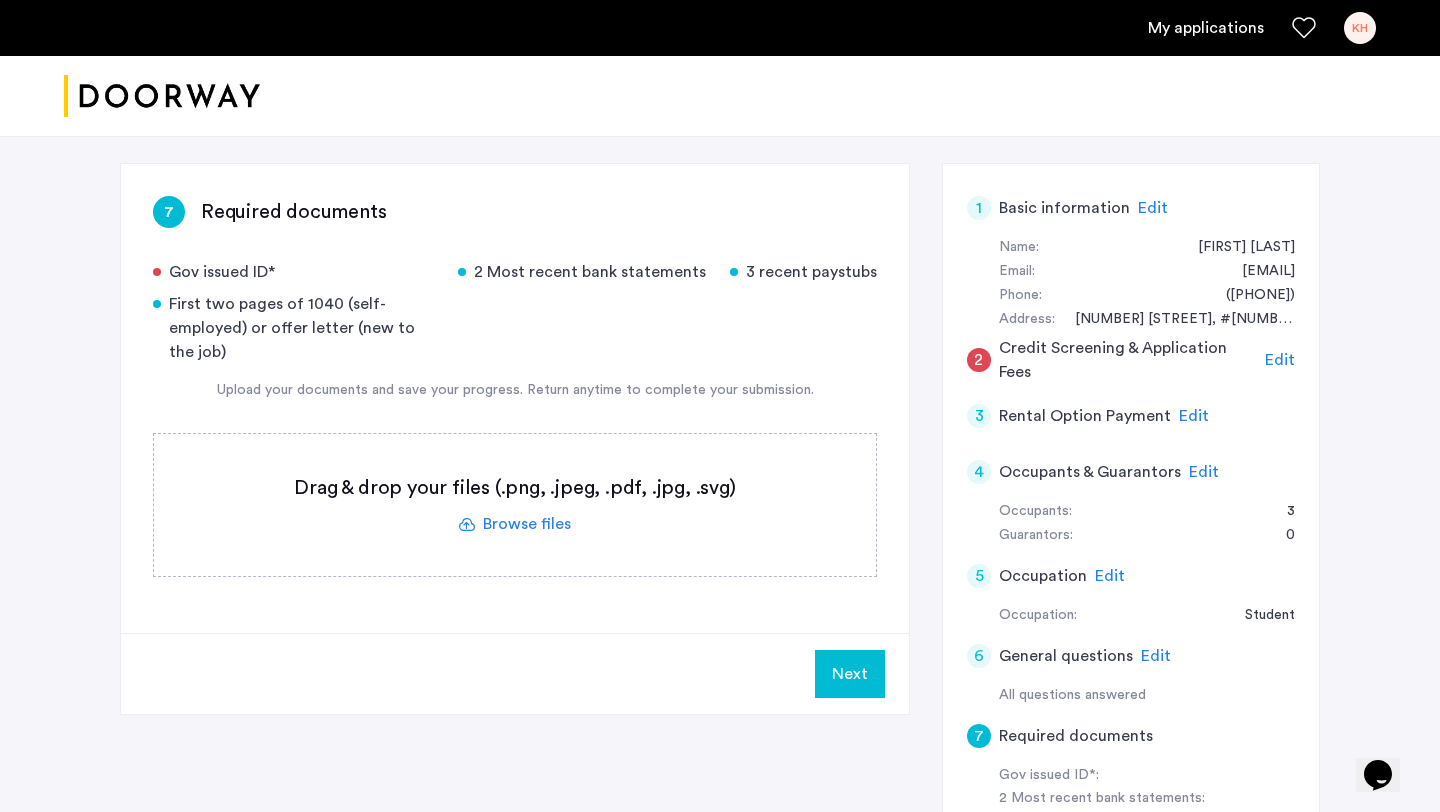 click on "Next" 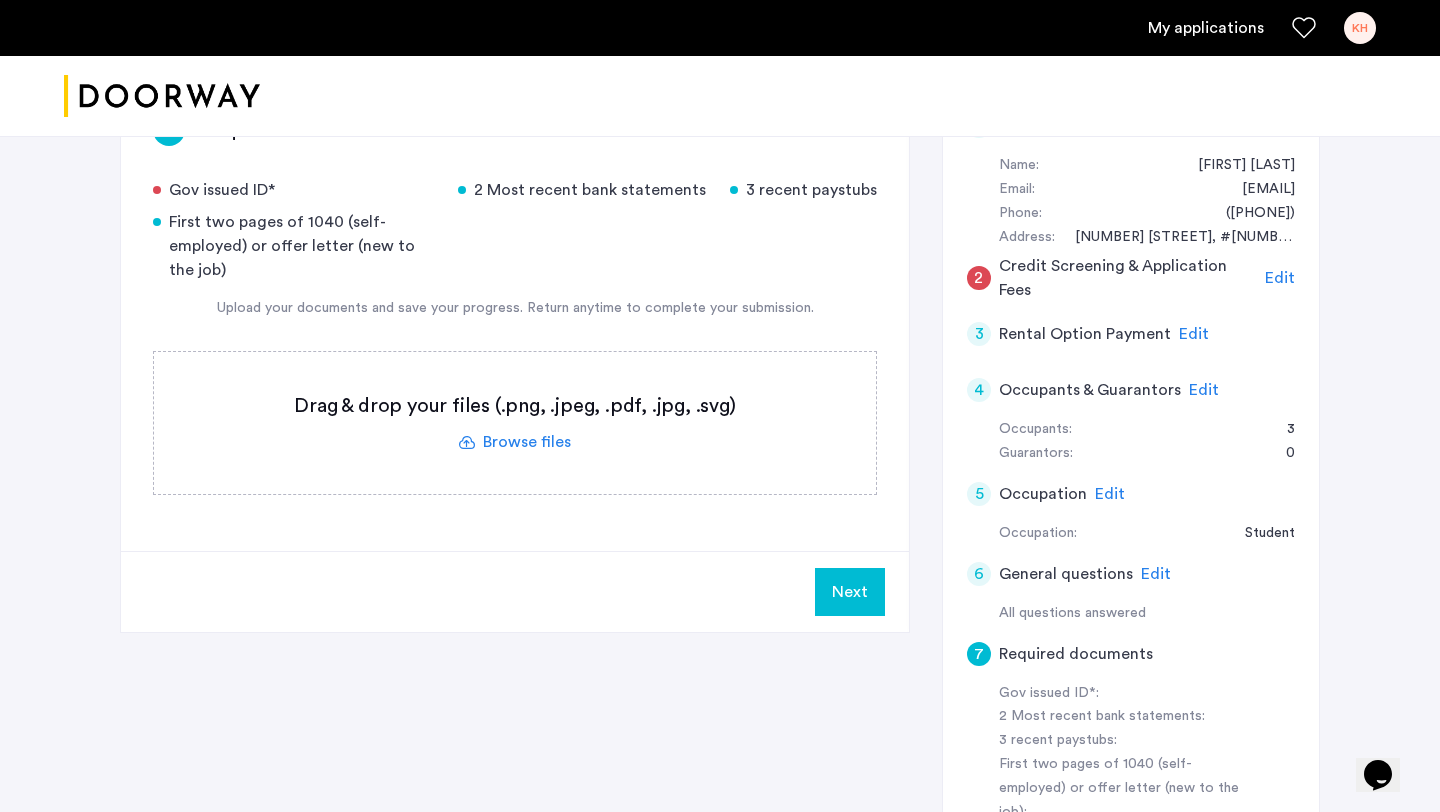 scroll, scrollTop: 357, scrollLeft: 0, axis: vertical 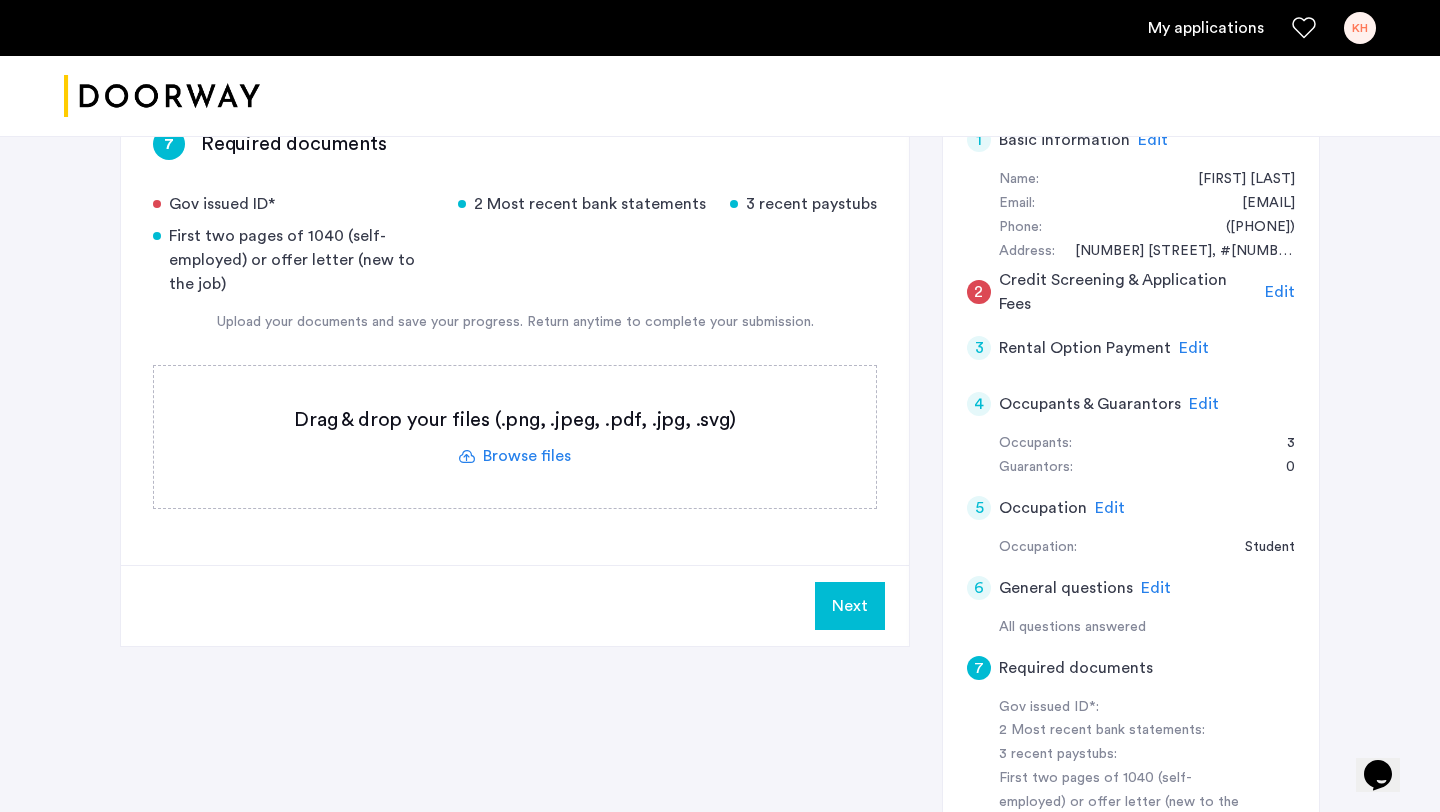 click on "Edit" 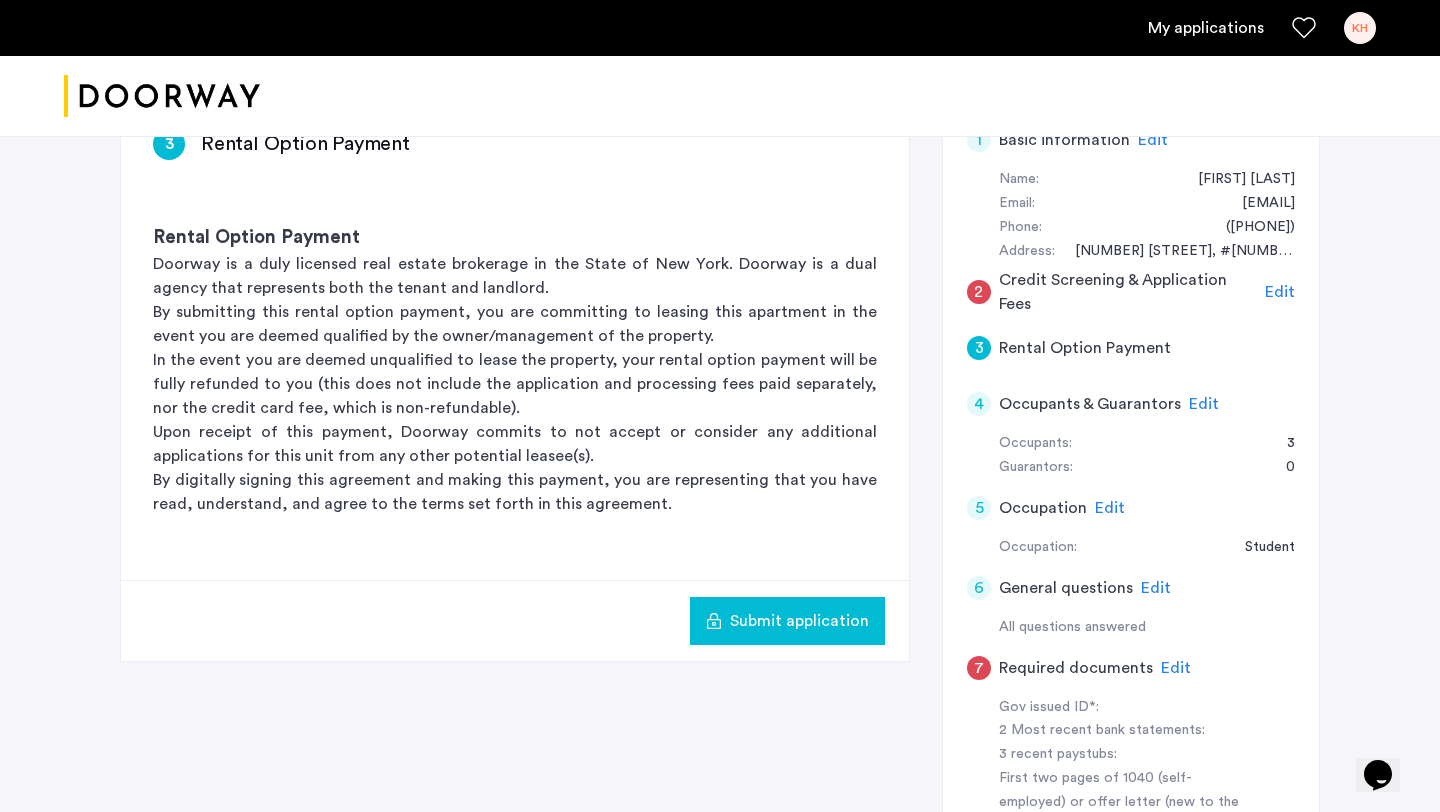 click on "Edit" 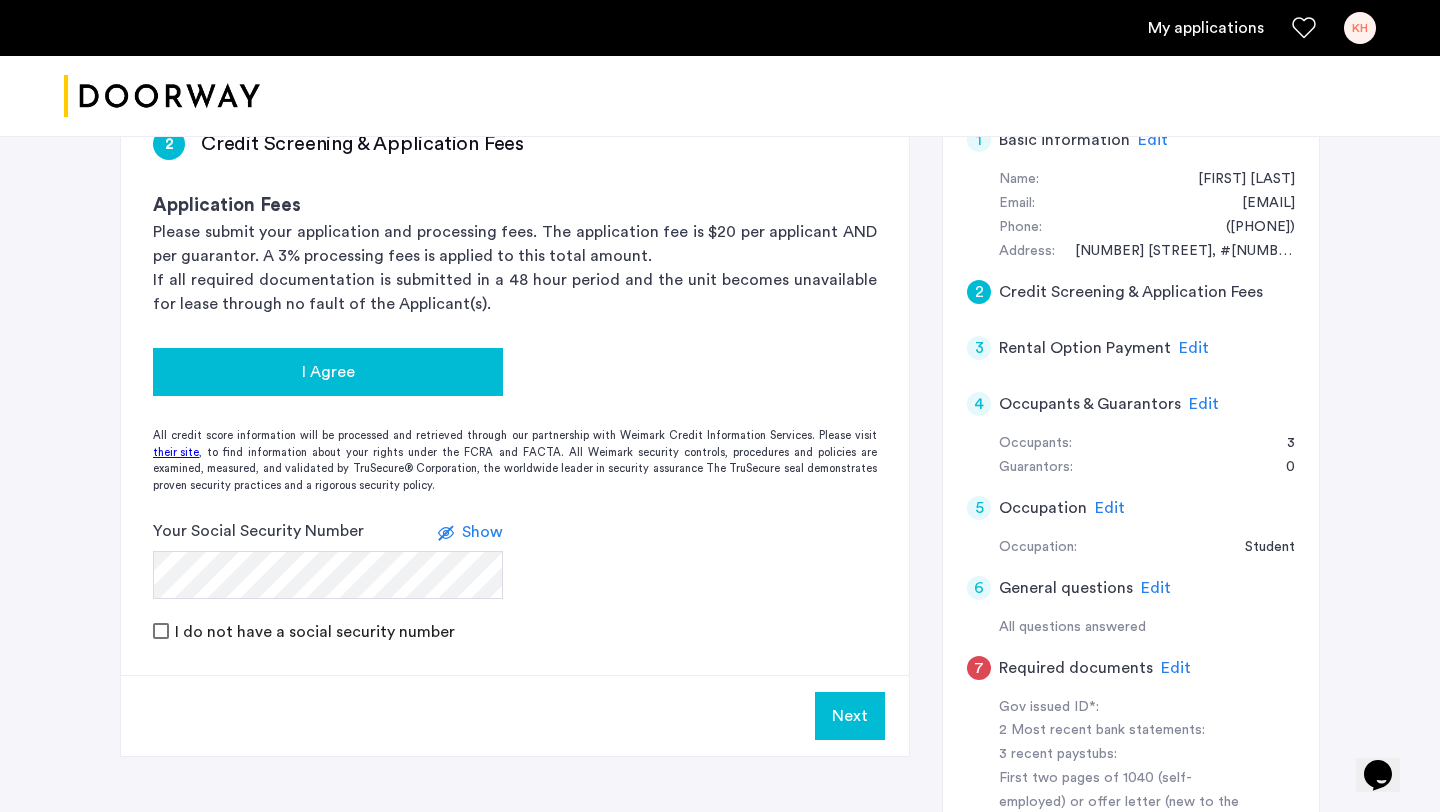 click on "I Agree" 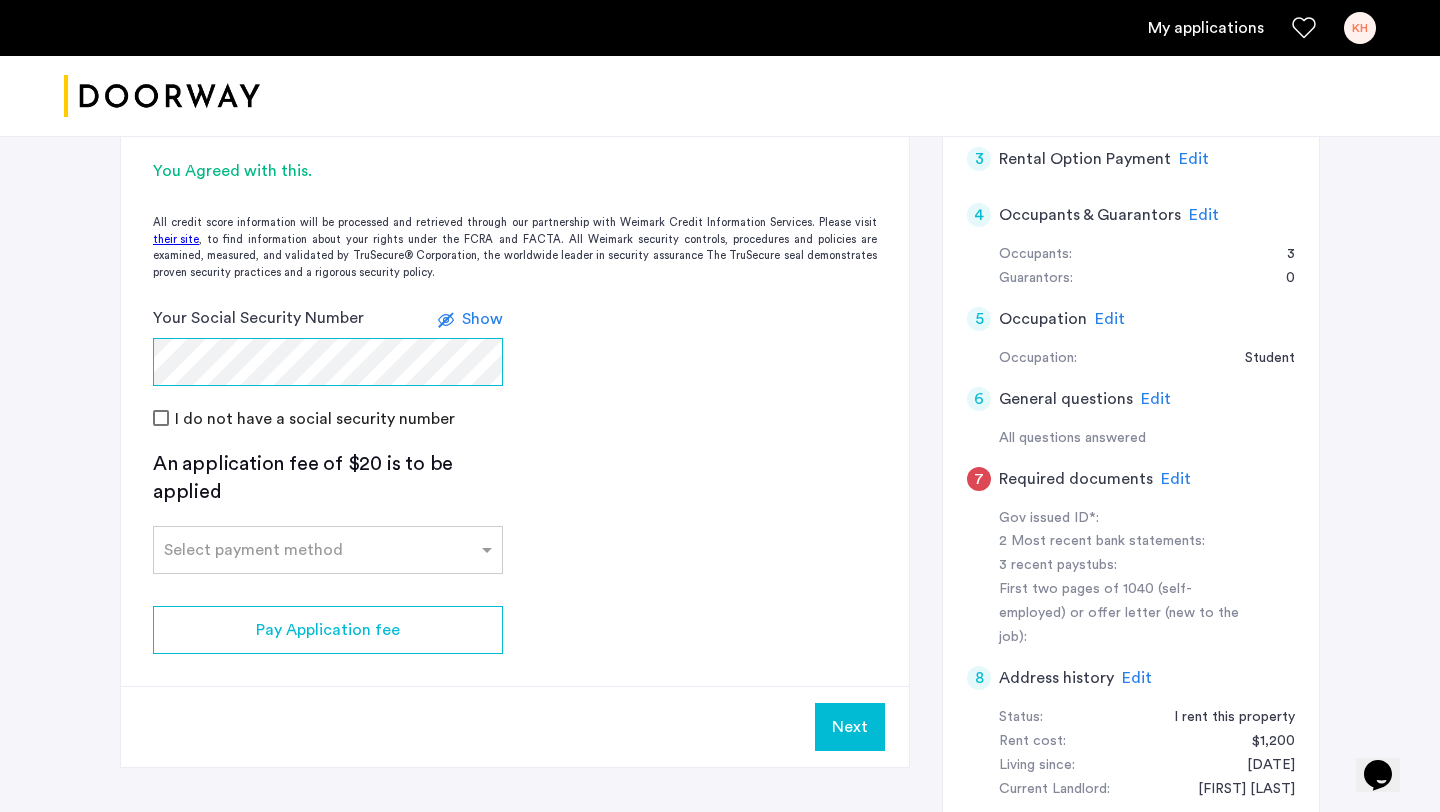 scroll, scrollTop: 554, scrollLeft: 0, axis: vertical 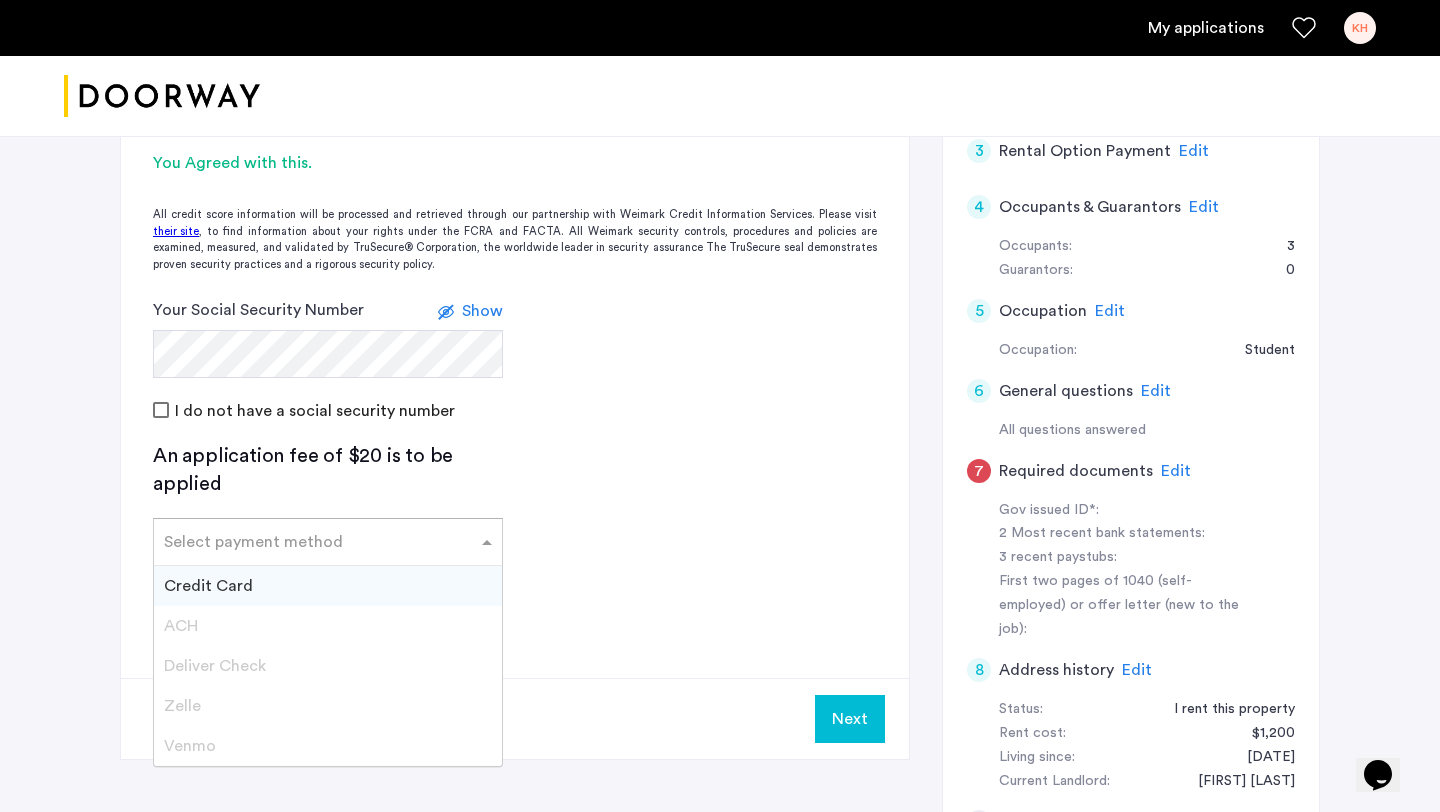 click on "Select payment method" 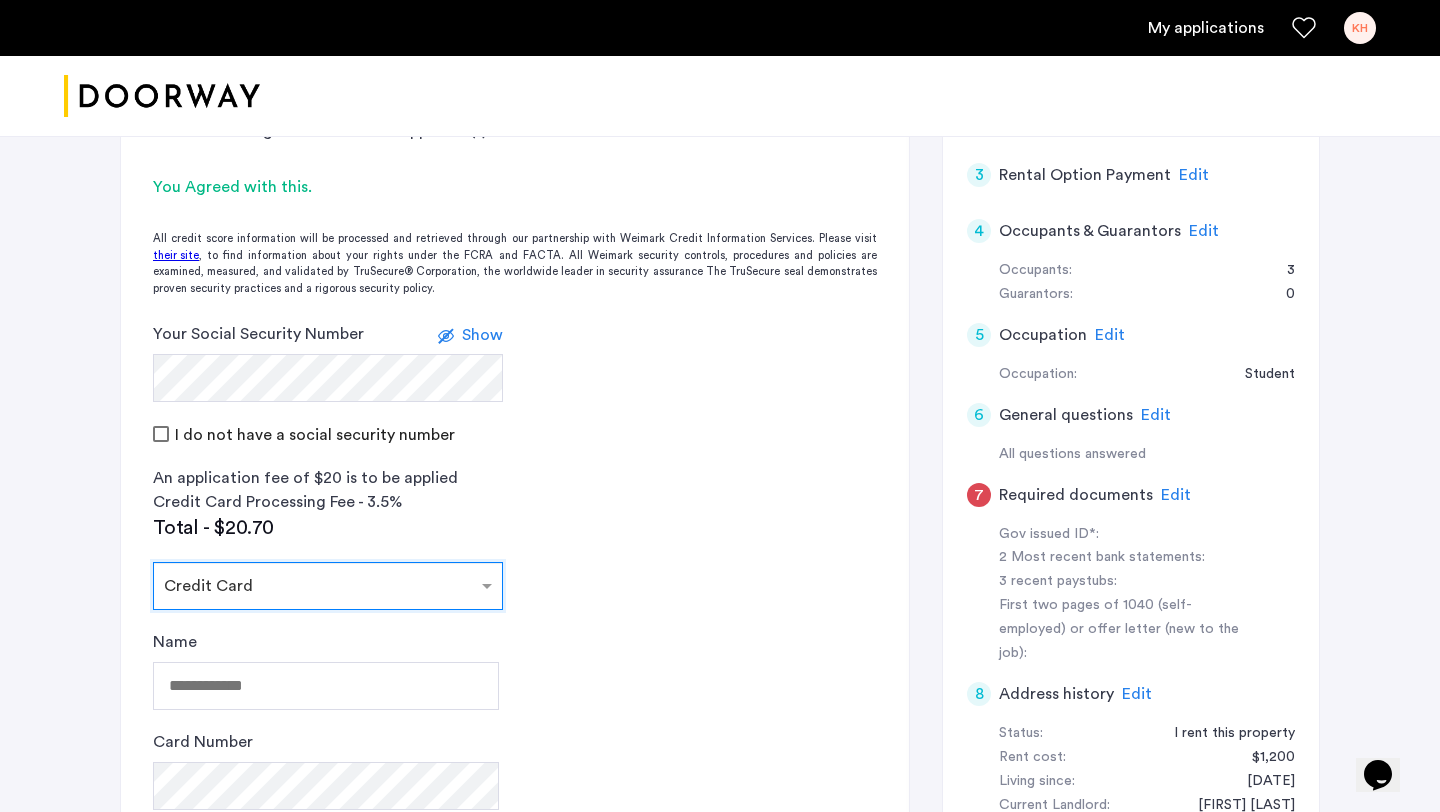 scroll, scrollTop: 529, scrollLeft: 0, axis: vertical 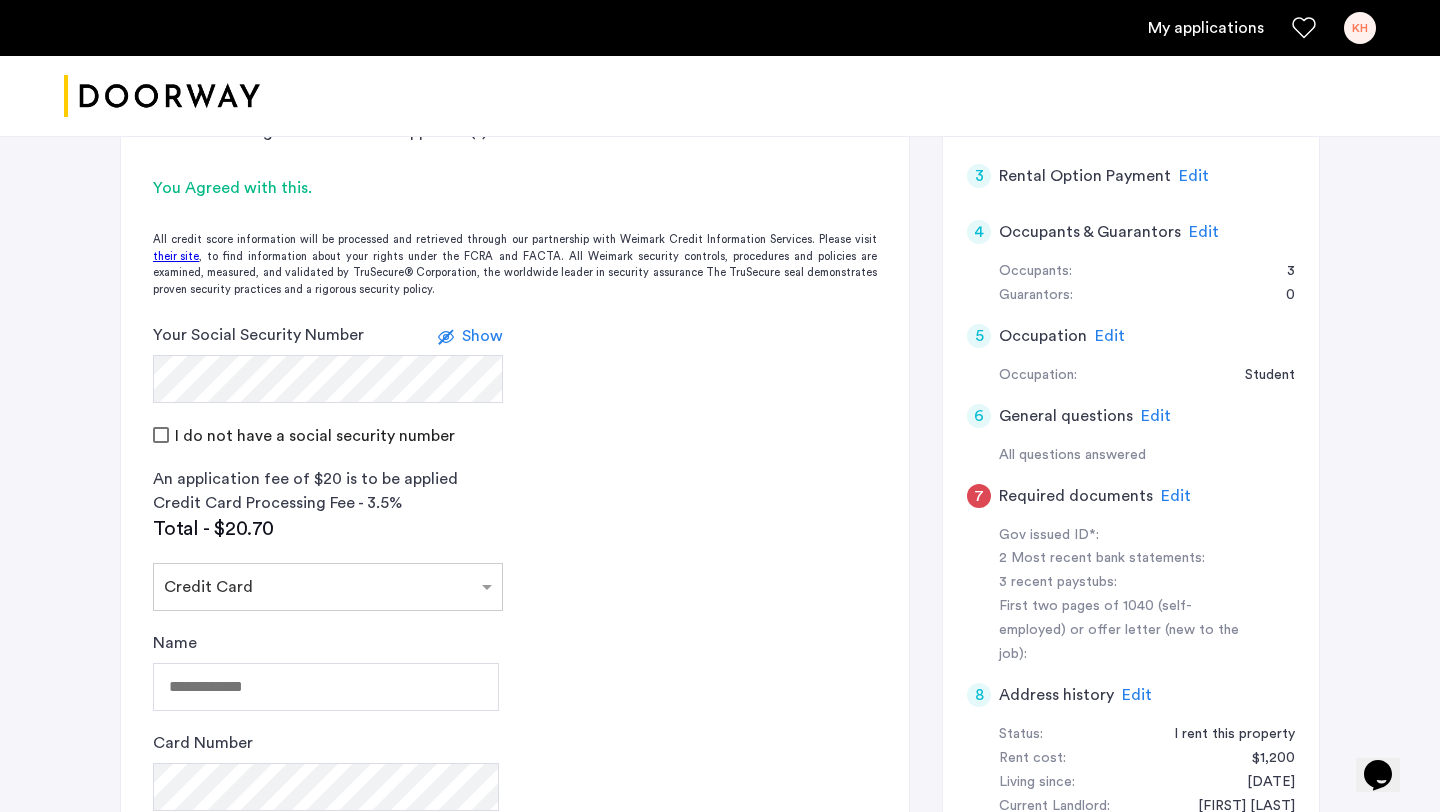 click on "Edit" 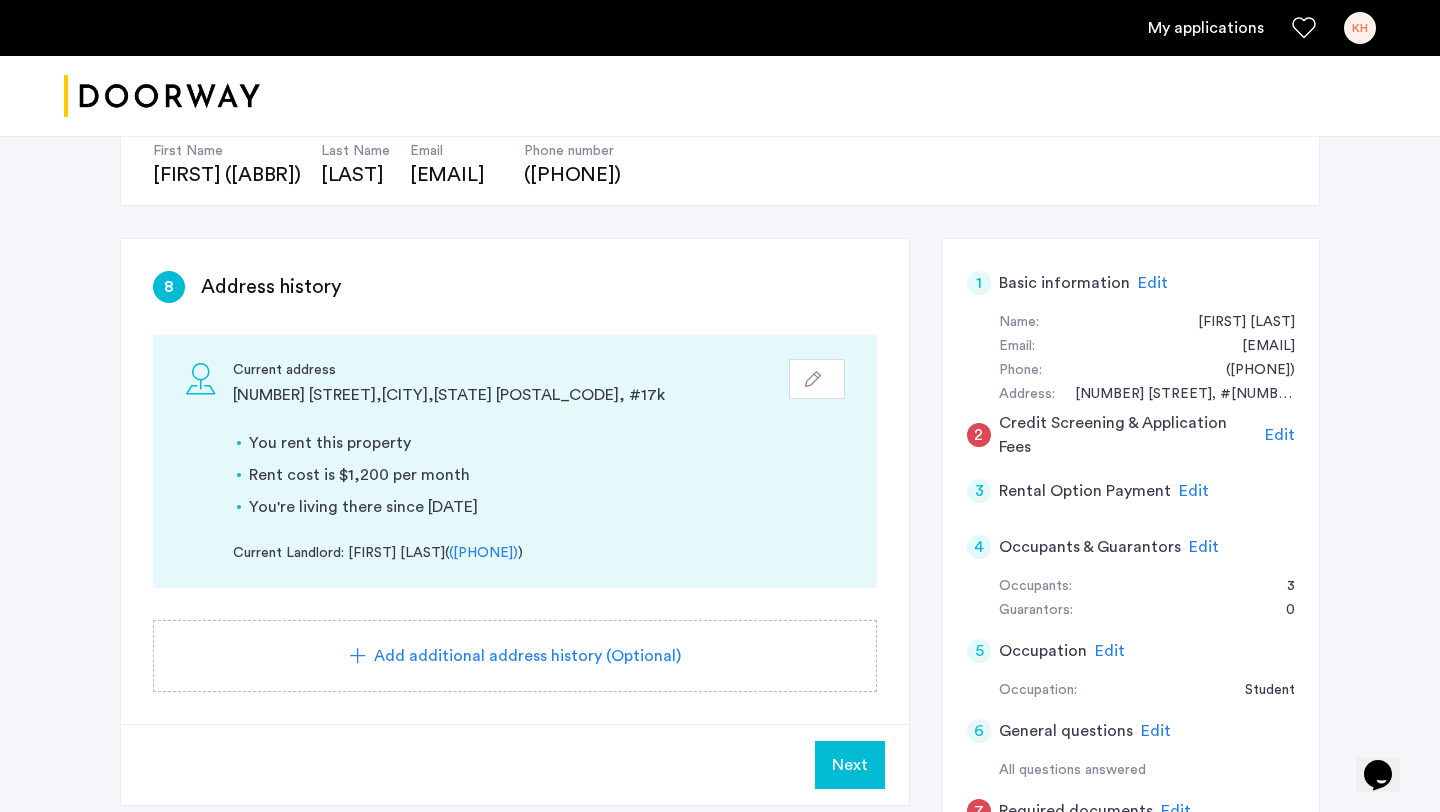 scroll, scrollTop: 201, scrollLeft: 0, axis: vertical 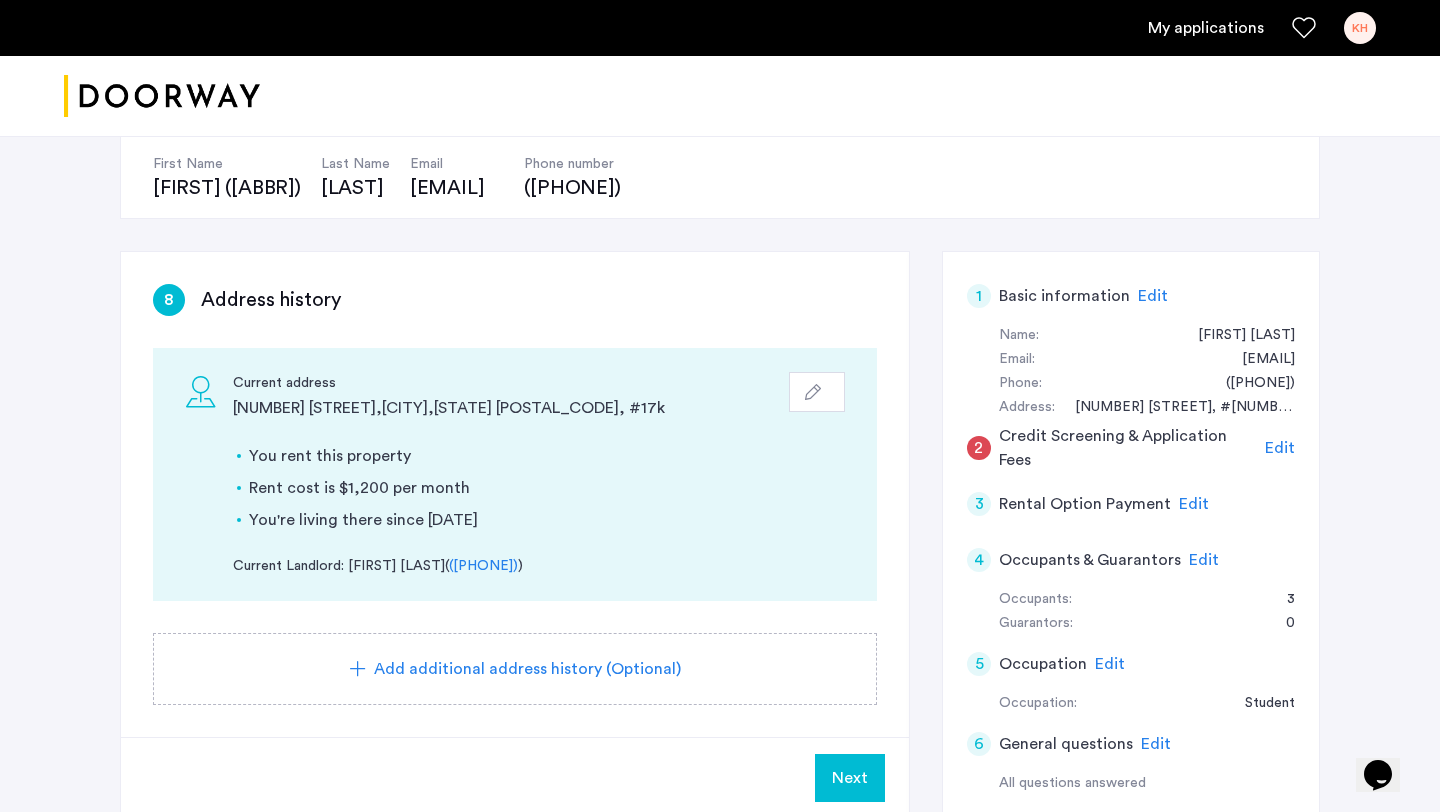click 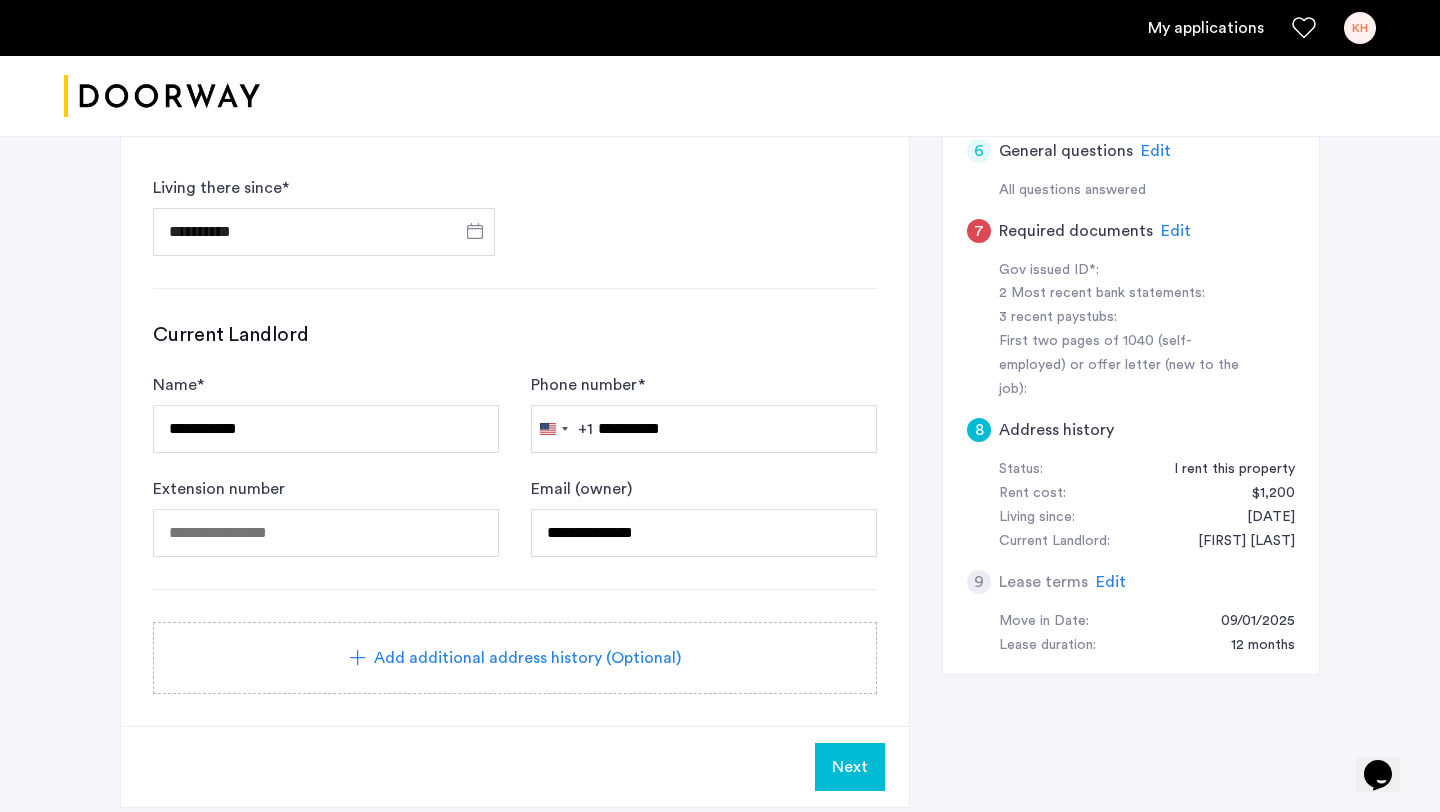 scroll, scrollTop: 807, scrollLeft: 0, axis: vertical 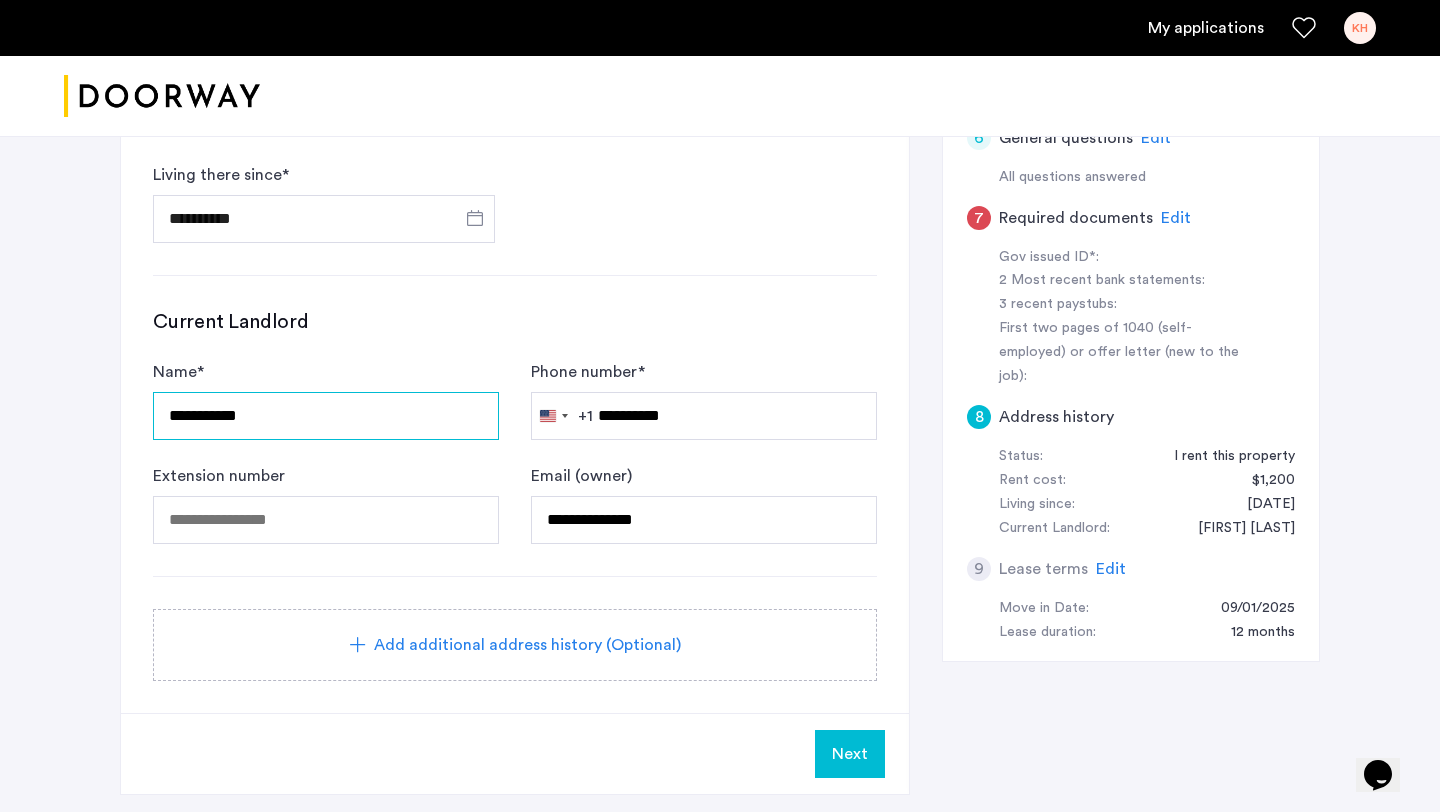drag, startPoint x: 274, startPoint y: 419, endPoint x: 87, endPoint y: 386, distance: 189.88943 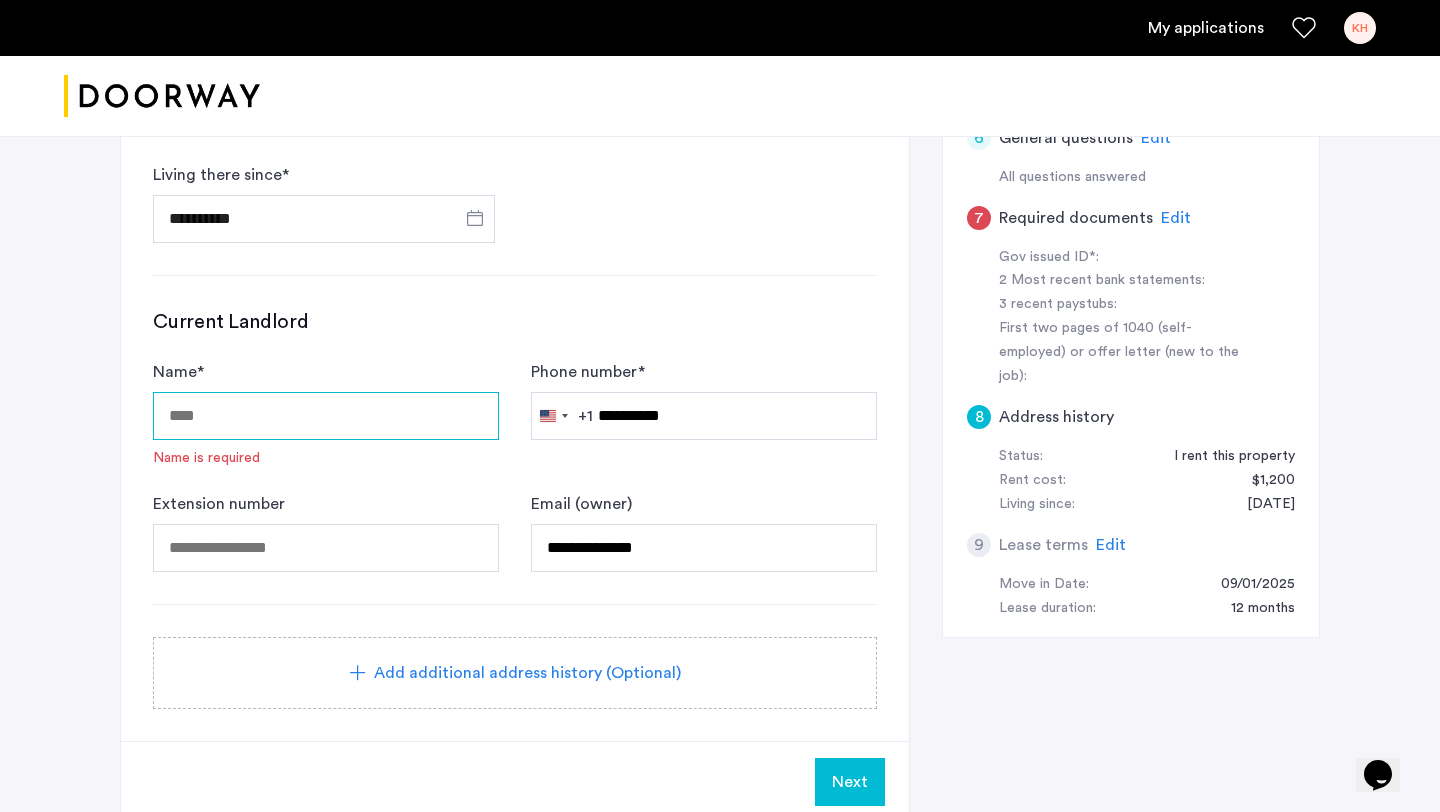 type 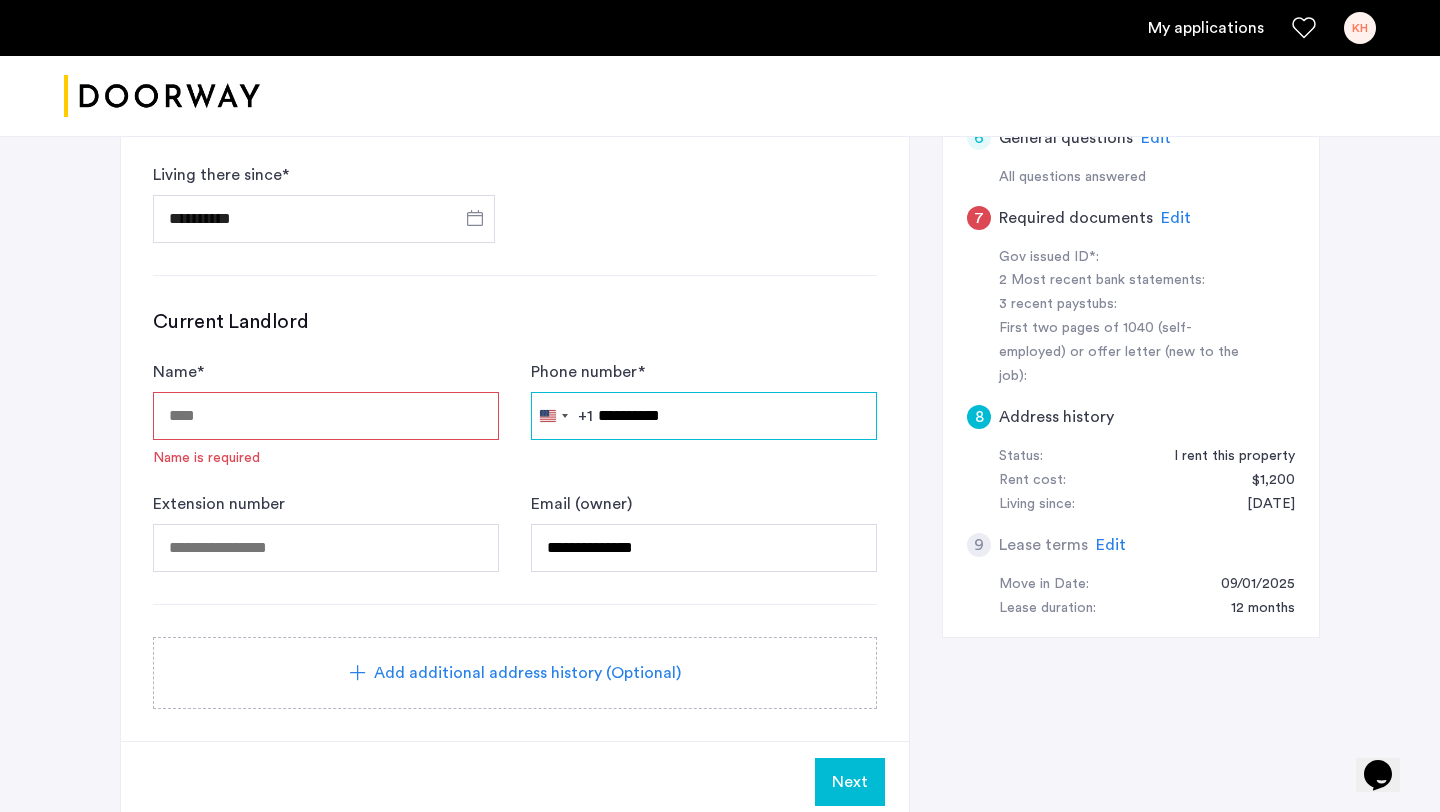 drag, startPoint x: 708, startPoint y: 422, endPoint x: 523, endPoint y: 417, distance: 185.06755 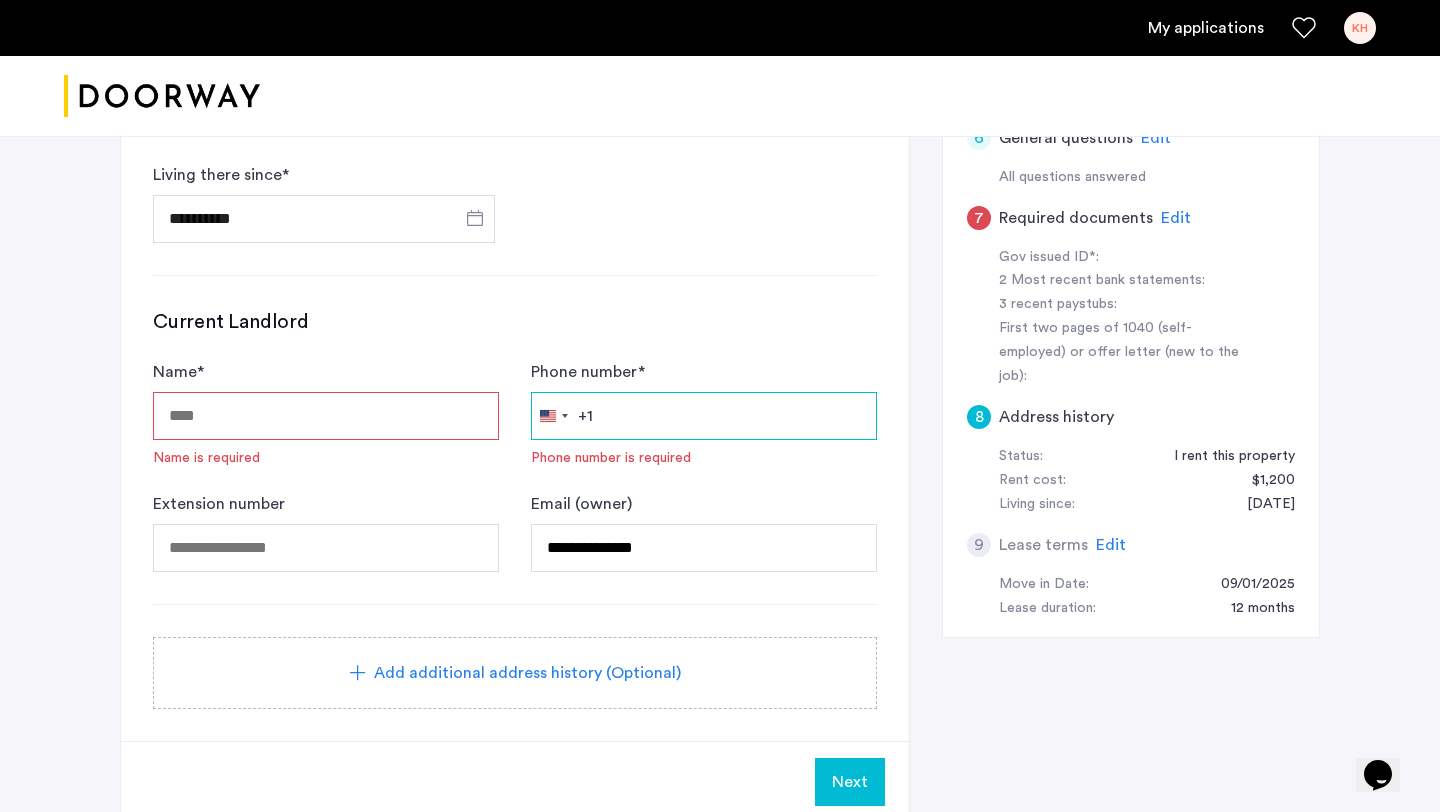 type 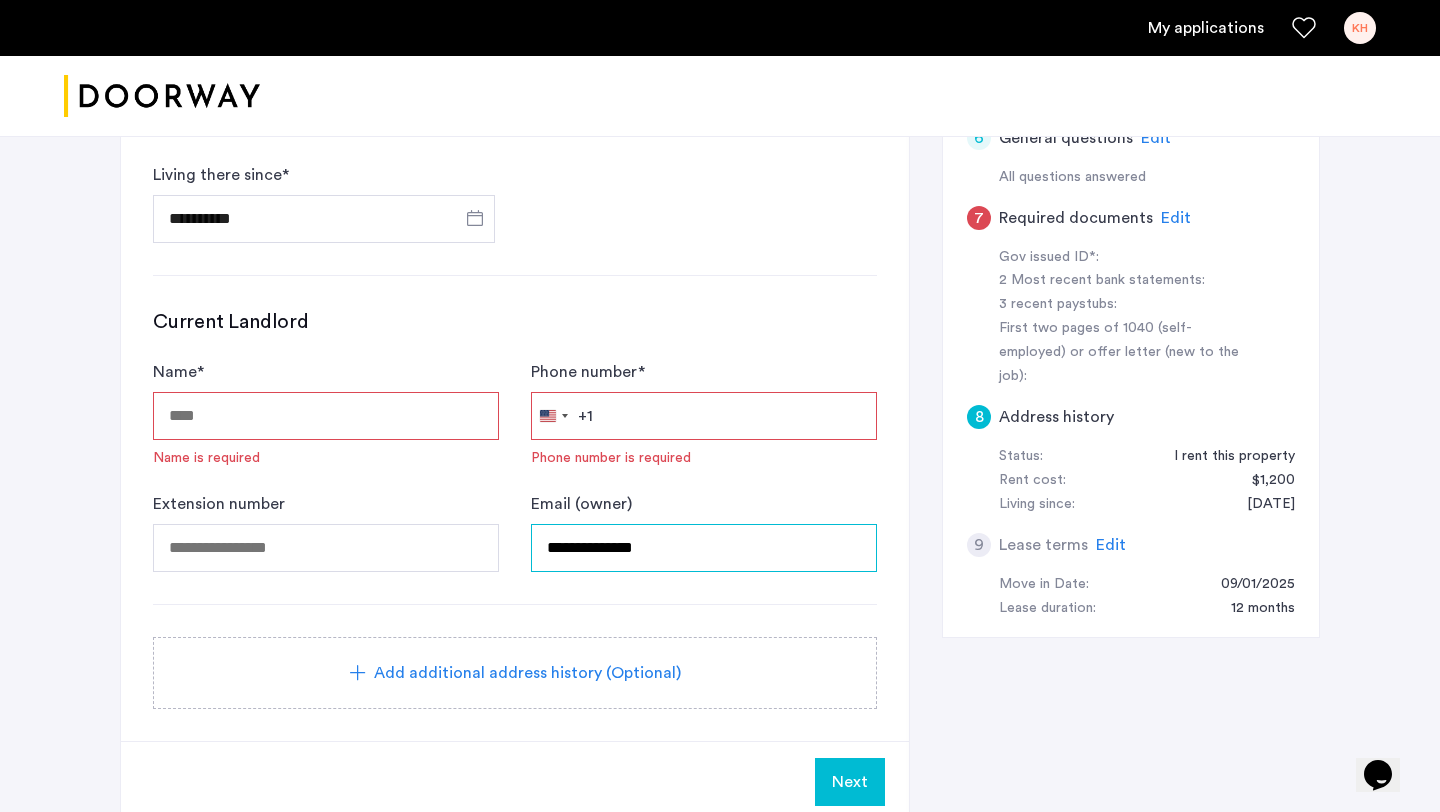 drag, startPoint x: 727, startPoint y: 551, endPoint x: 470, endPoint y: 530, distance: 257.85654 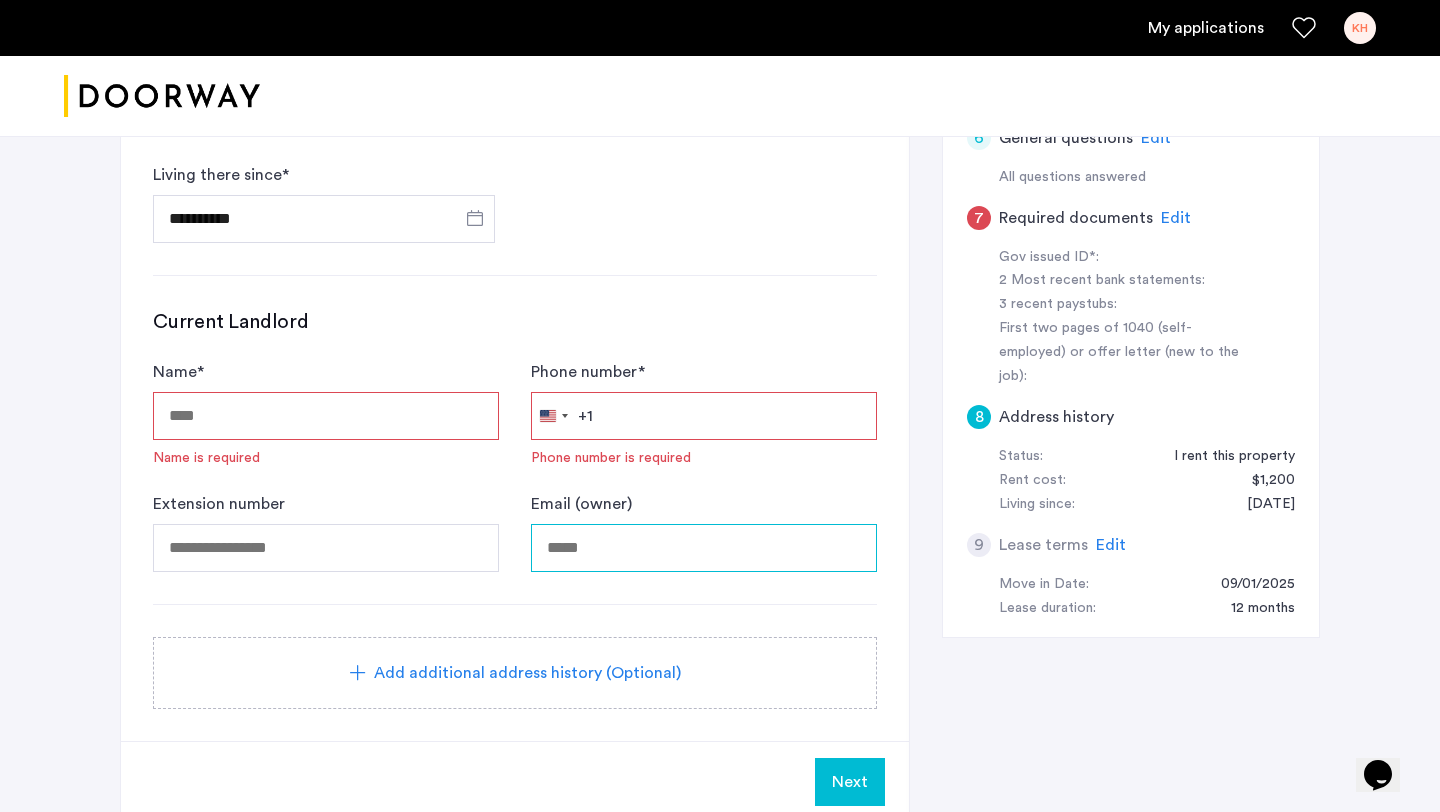 type 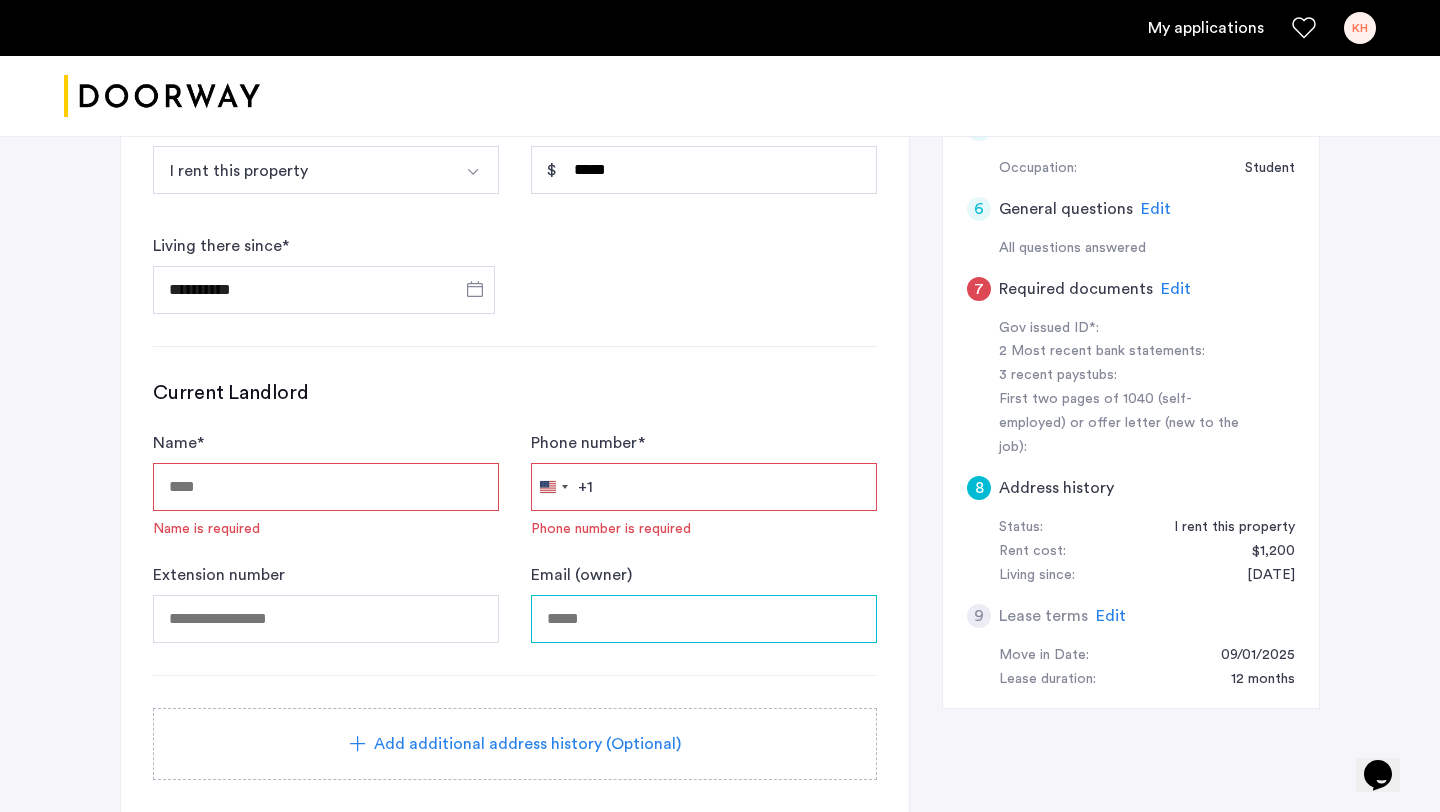 scroll, scrollTop: 757, scrollLeft: 0, axis: vertical 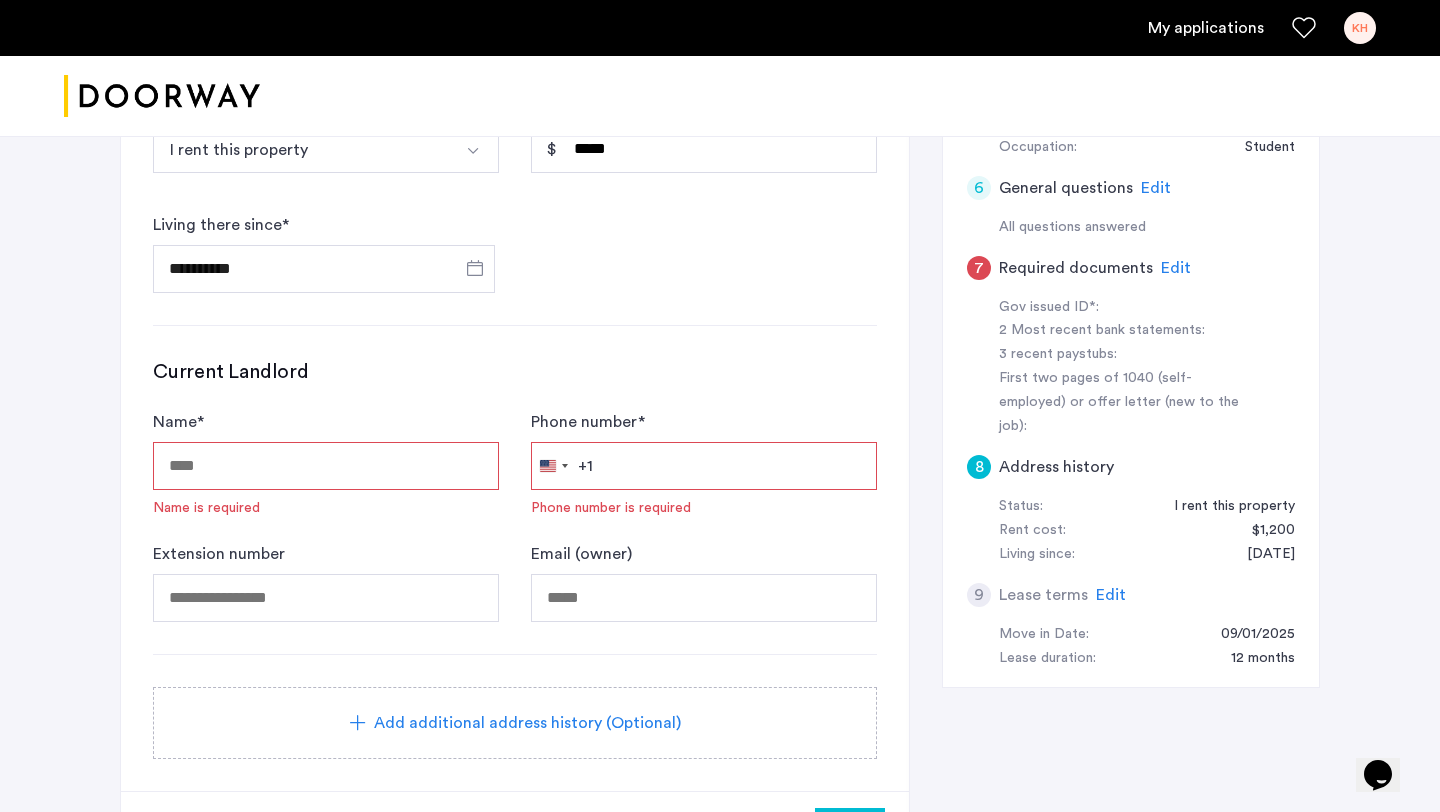 click on "Phone number  *" at bounding box center [704, 466] 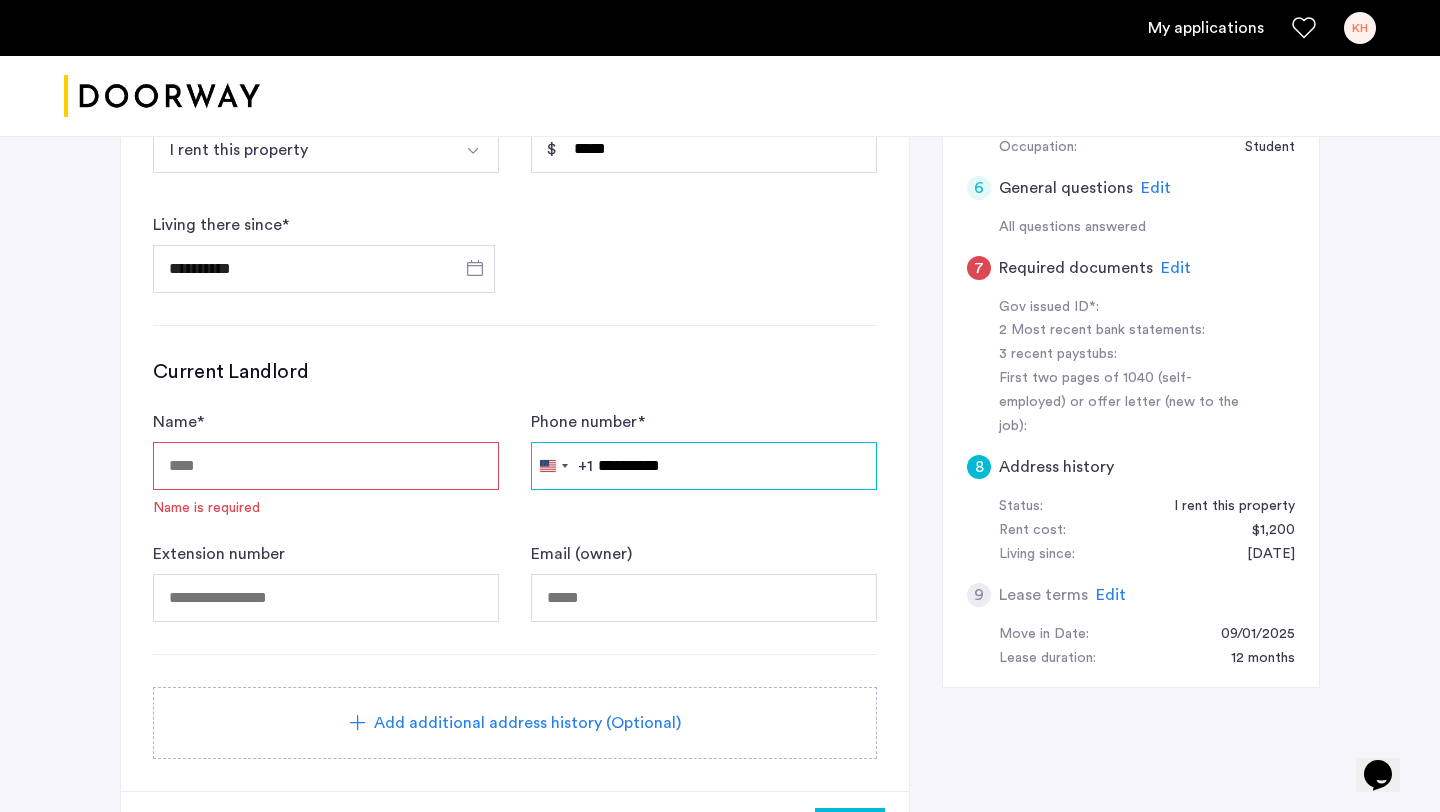 type on "**********" 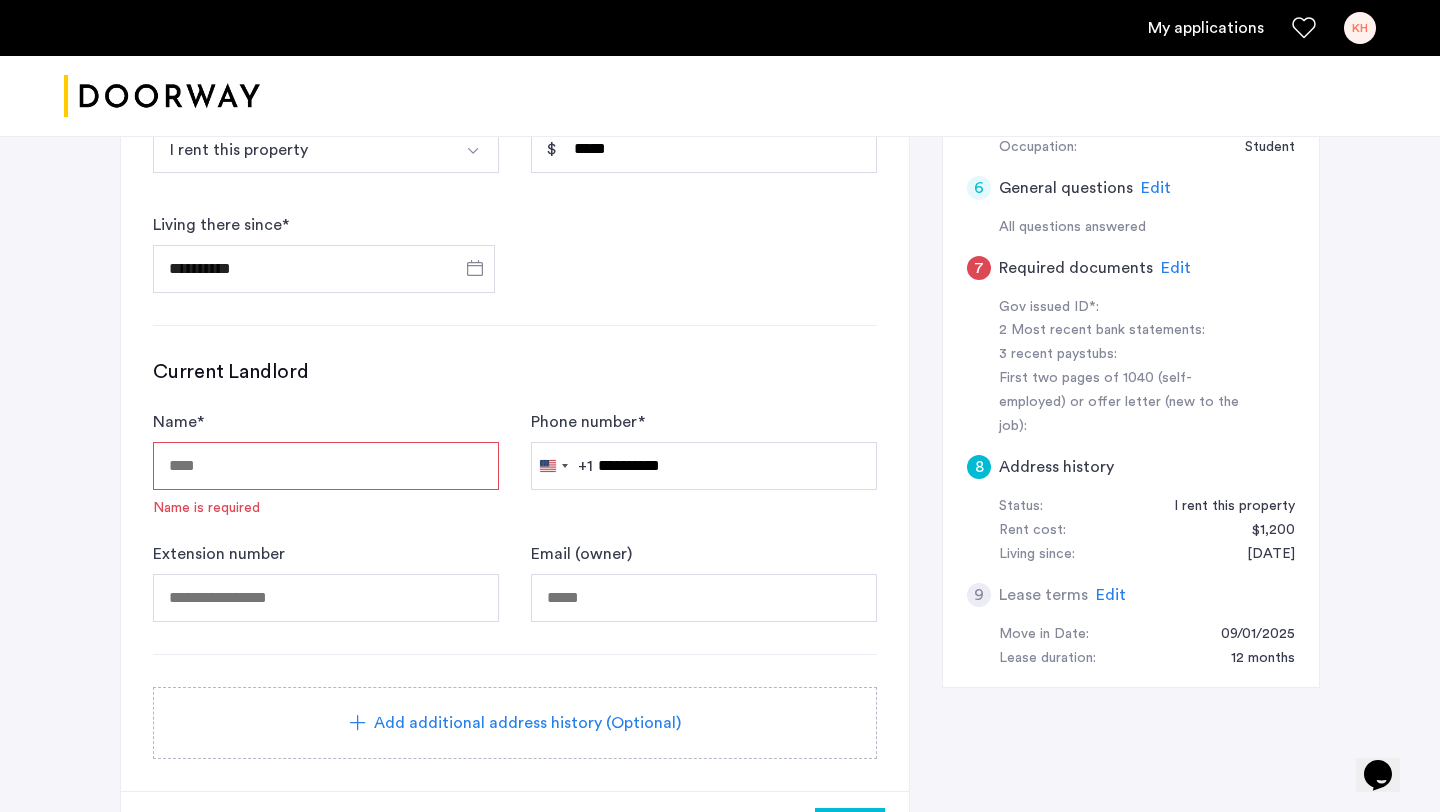 click on "Name  *" at bounding box center [326, 466] 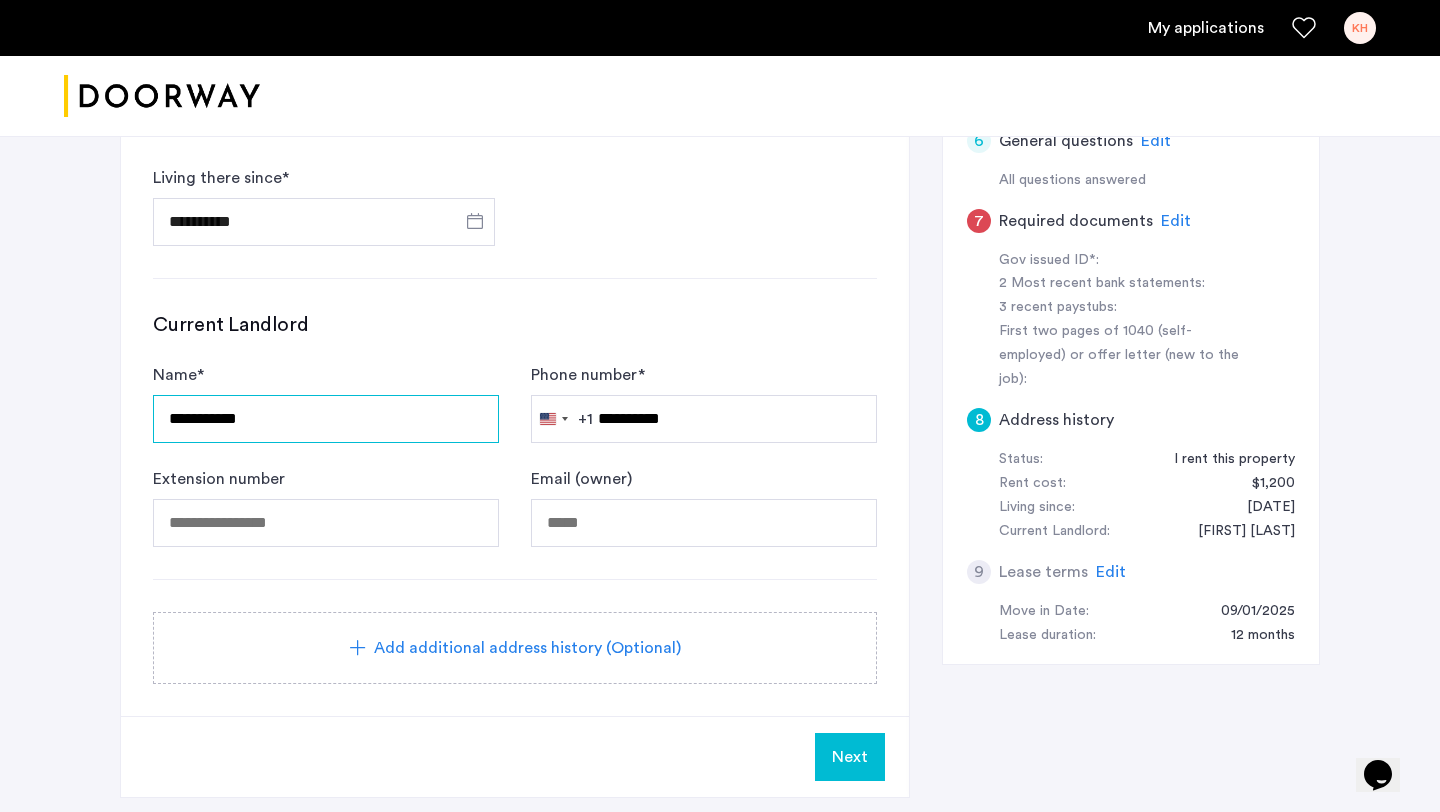 scroll, scrollTop: 849, scrollLeft: 0, axis: vertical 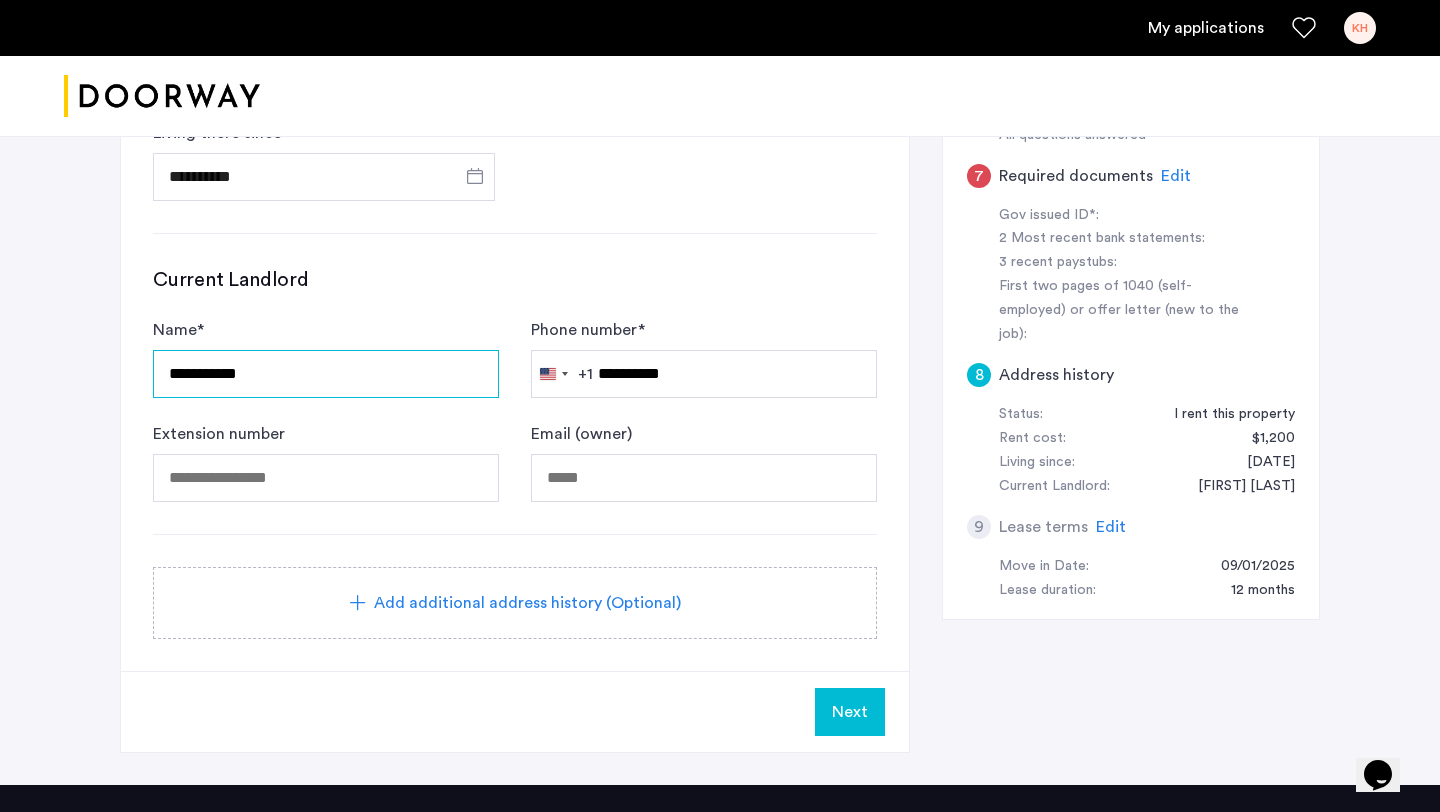 type on "**********" 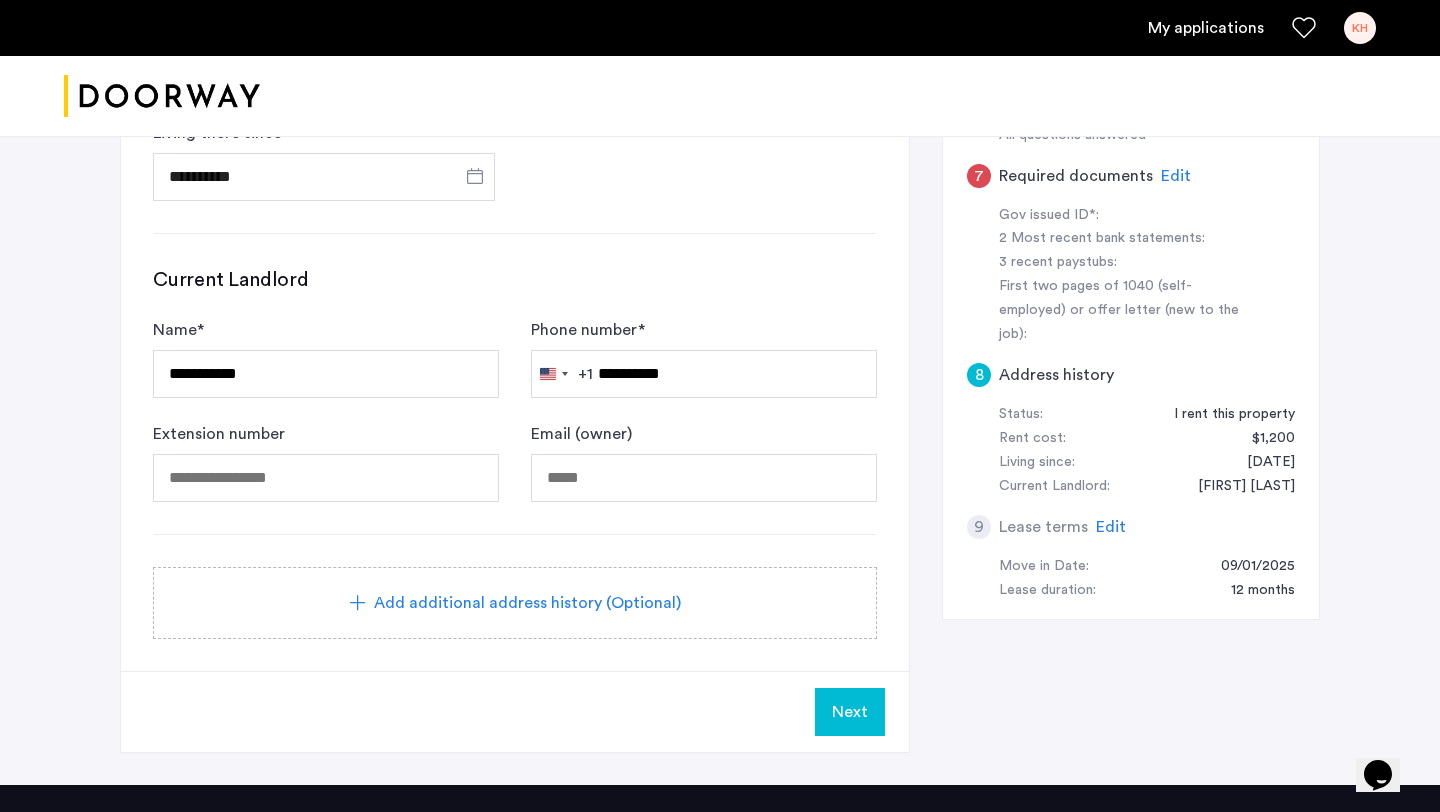 click on "Next" 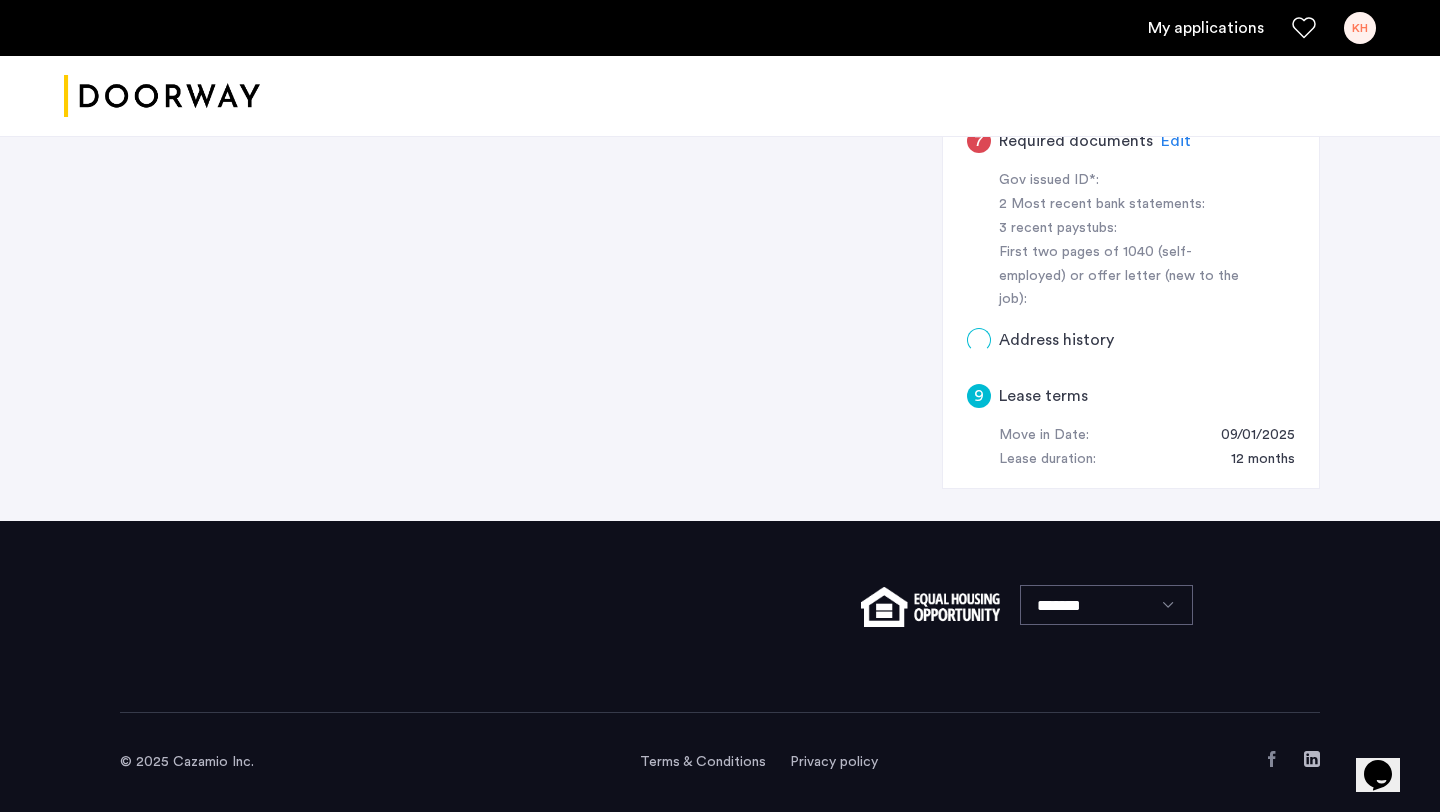 scroll, scrollTop: 0, scrollLeft: 0, axis: both 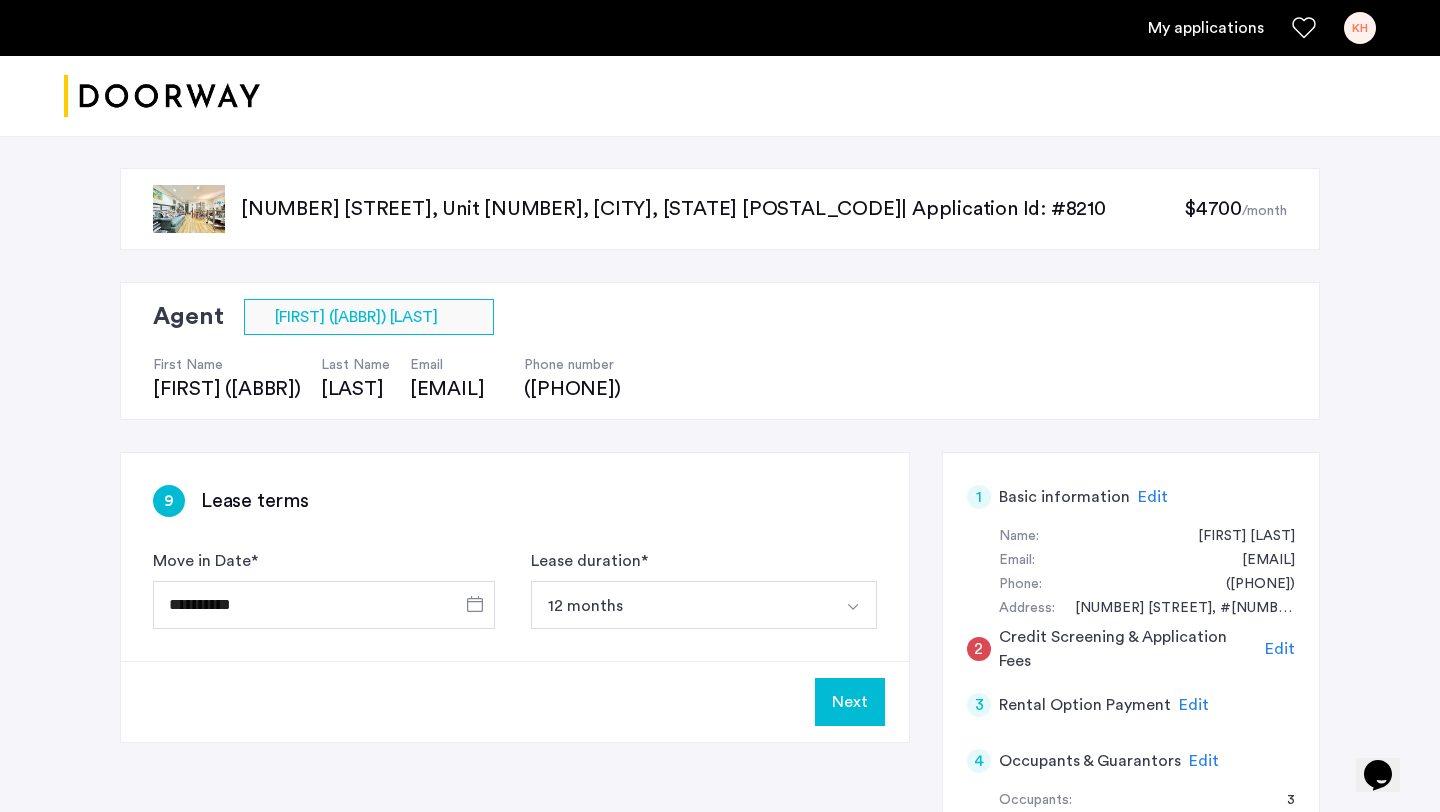 click on "12 months" at bounding box center [680, 605] 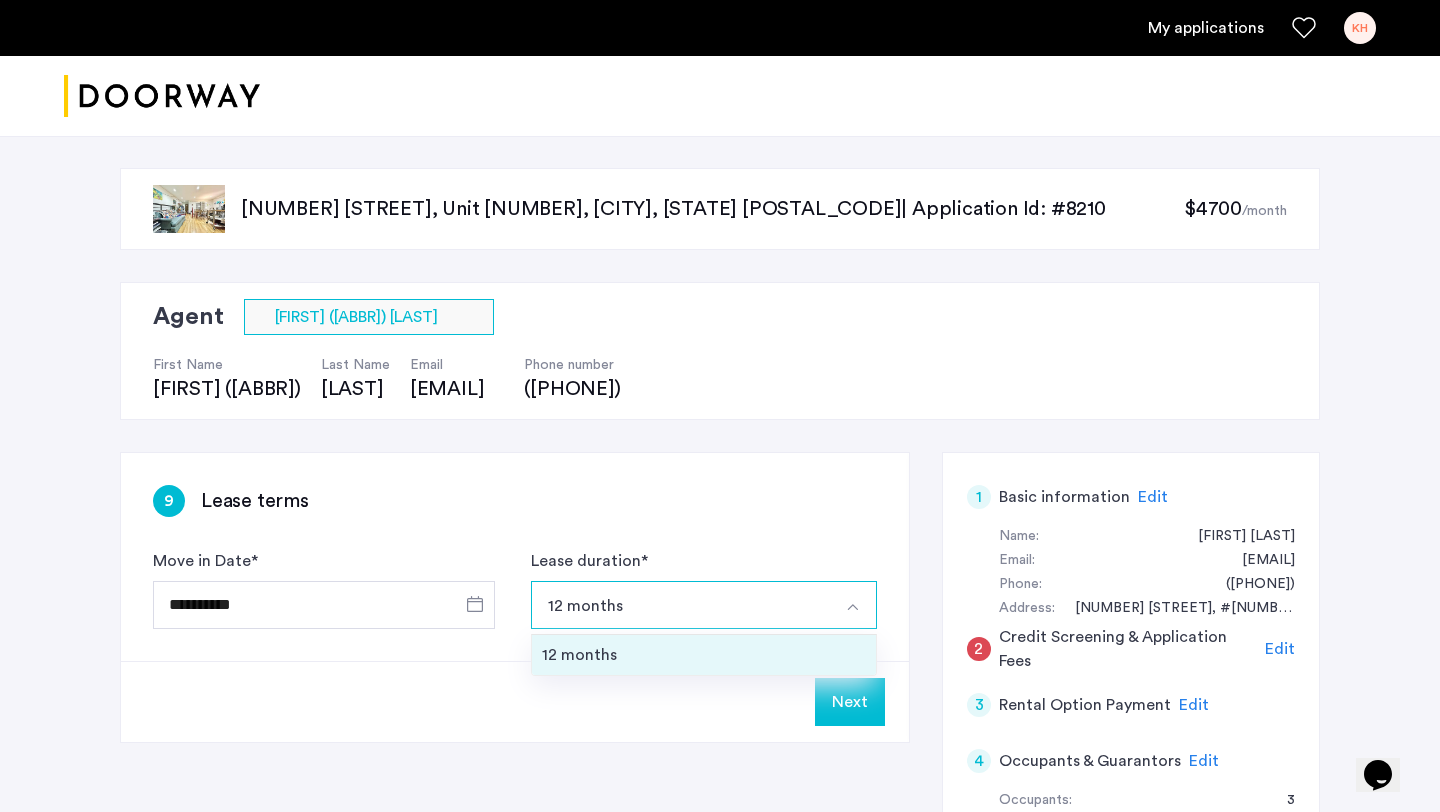 click on "12 months" at bounding box center [704, 655] 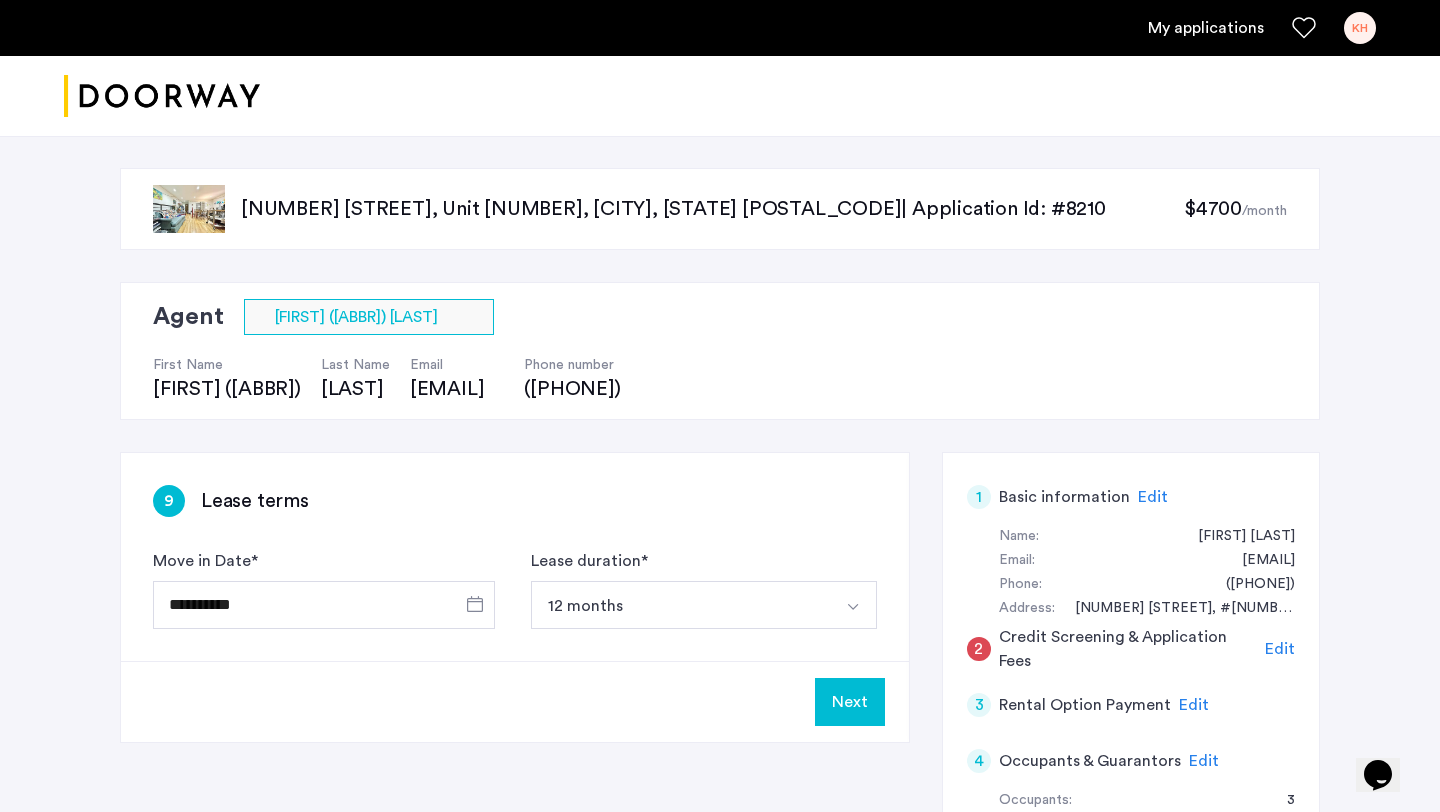 click on "Next" 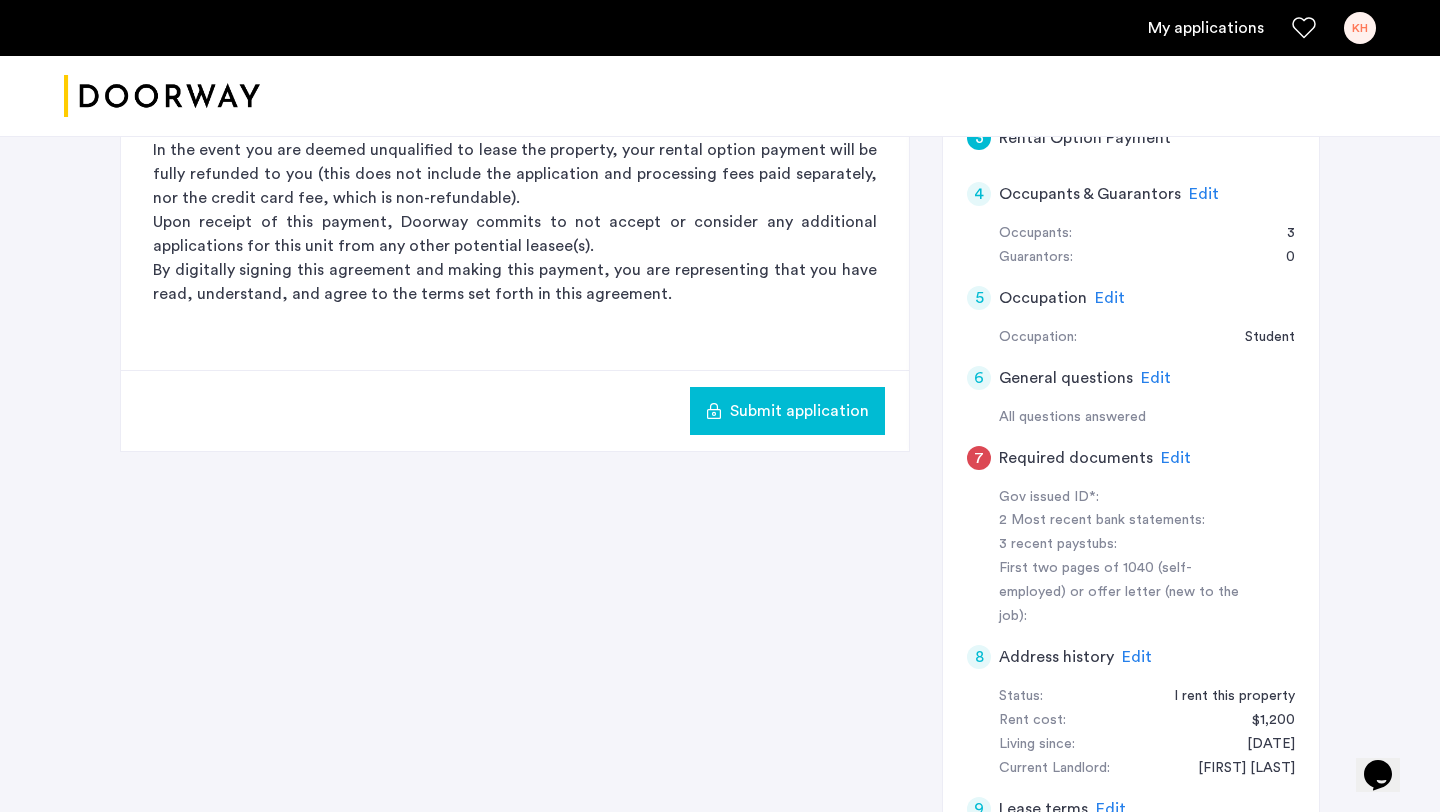 scroll, scrollTop: 579, scrollLeft: 0, axis: vertical 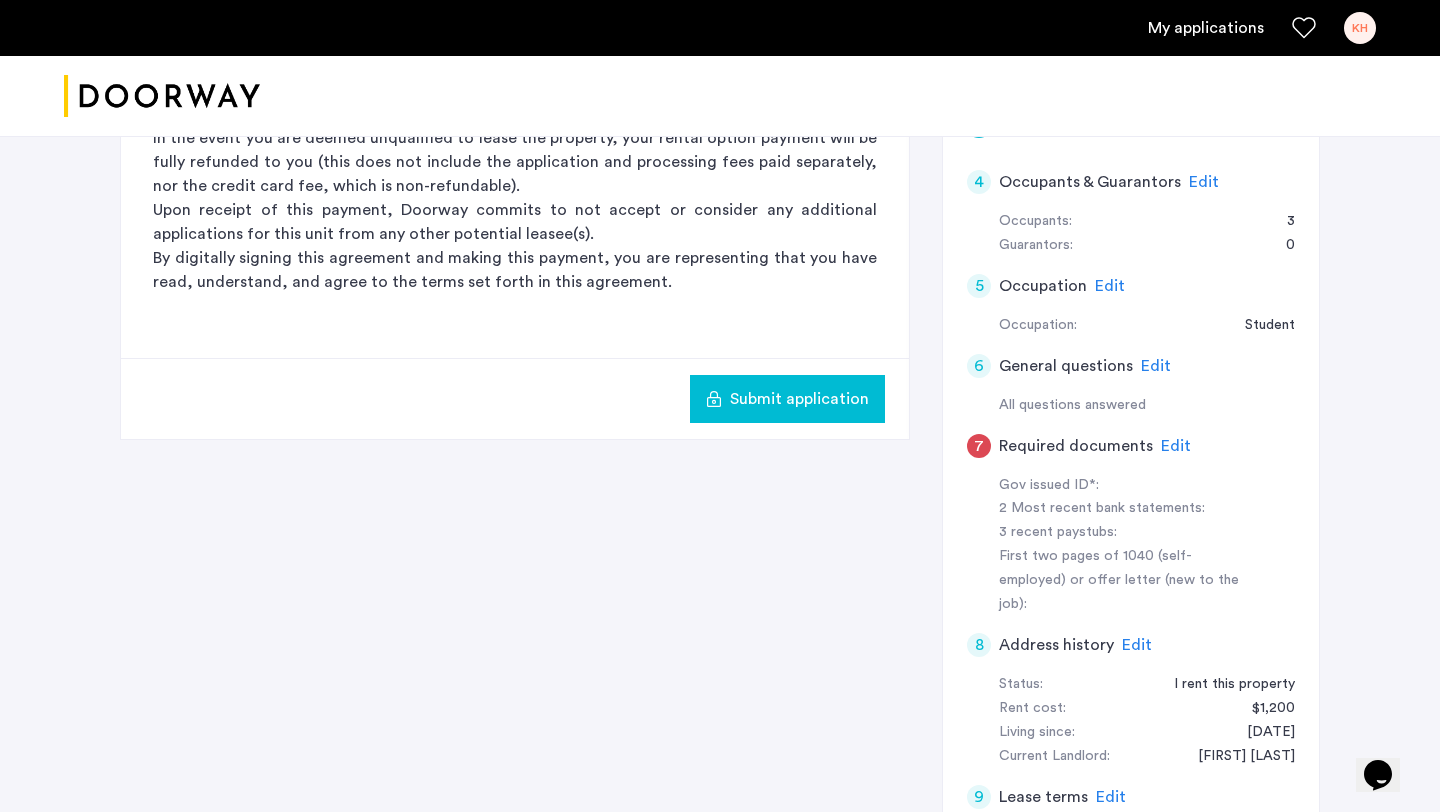 click on "Edit" 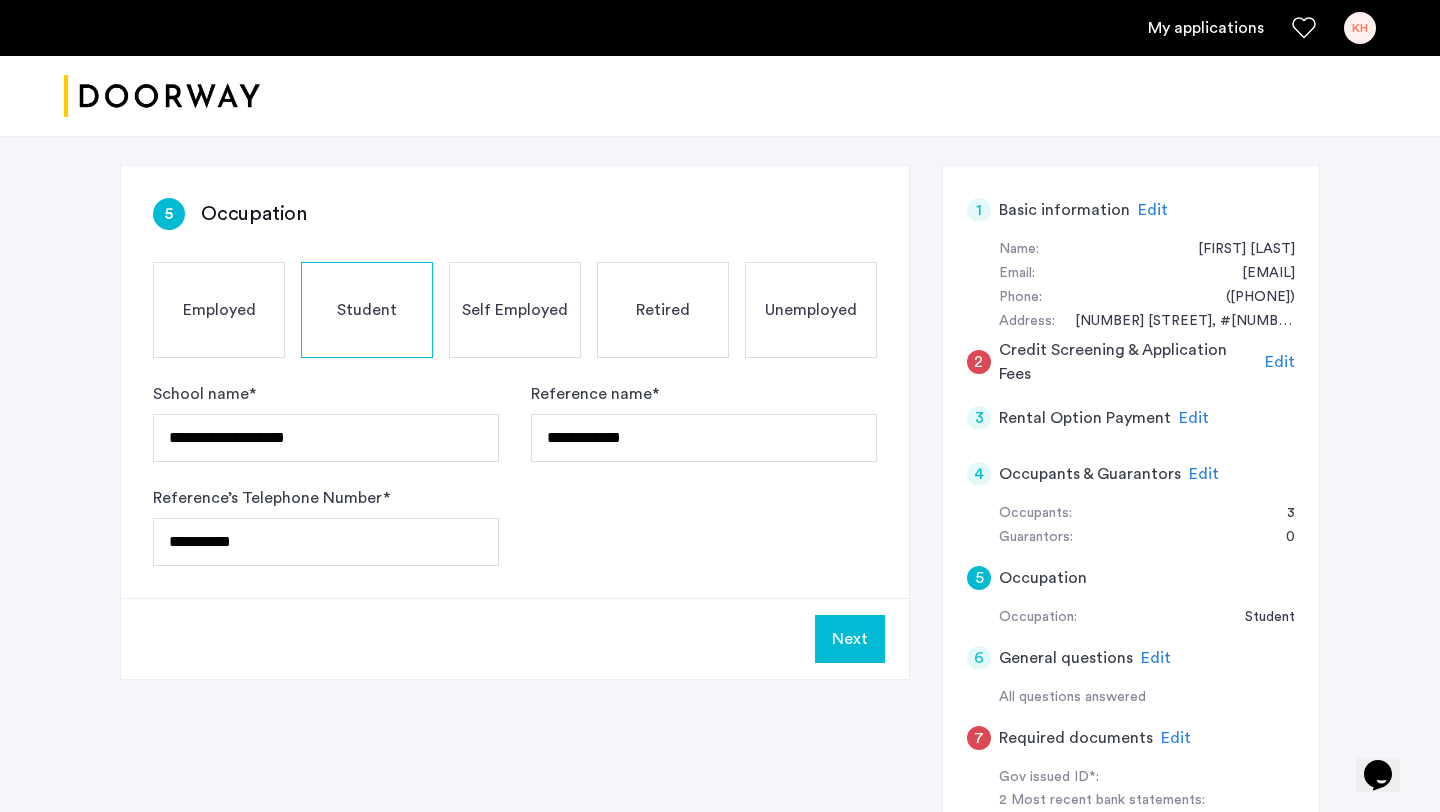 scroll, scrollTop: 282, scrollLeft: 0, axis: vertical 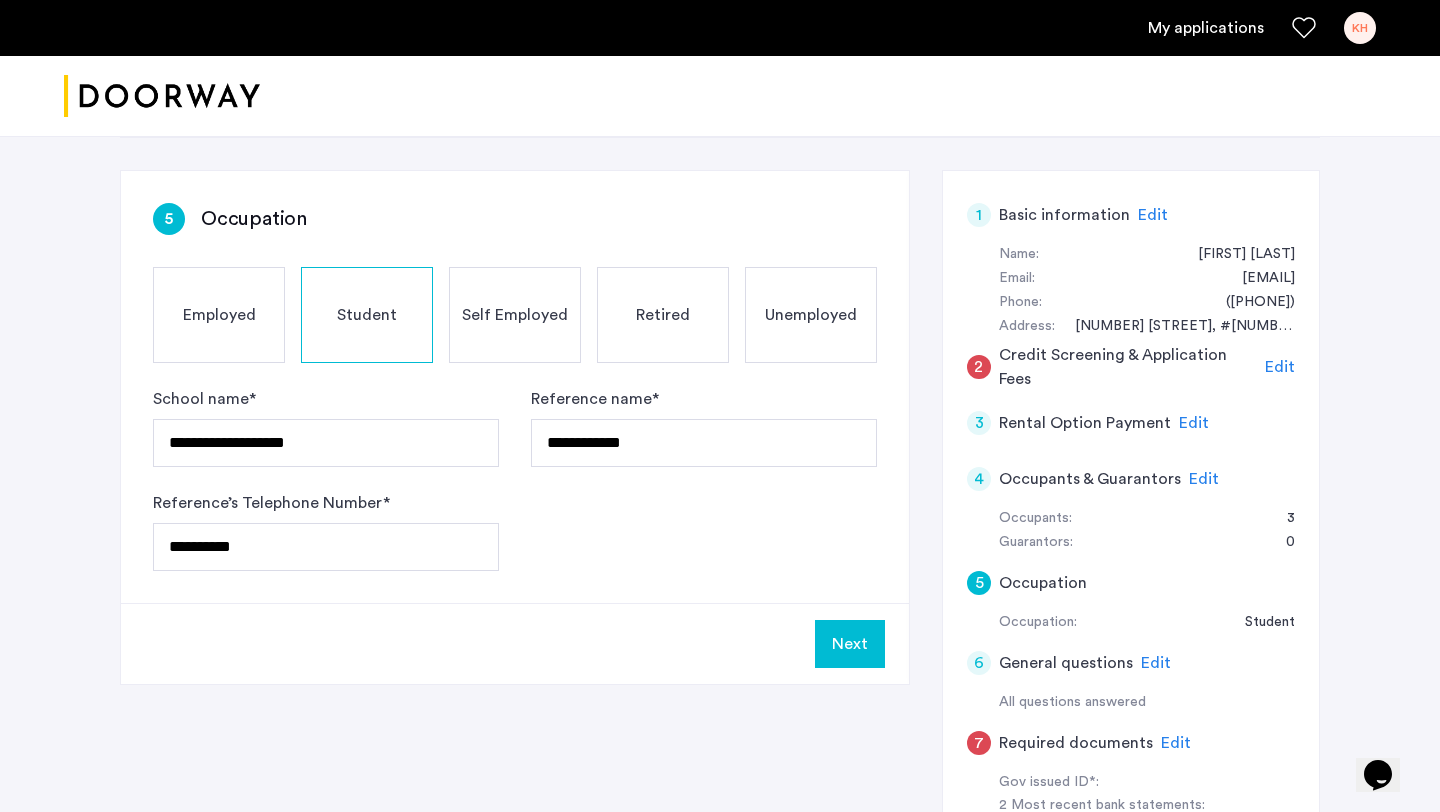 click on "Employed" 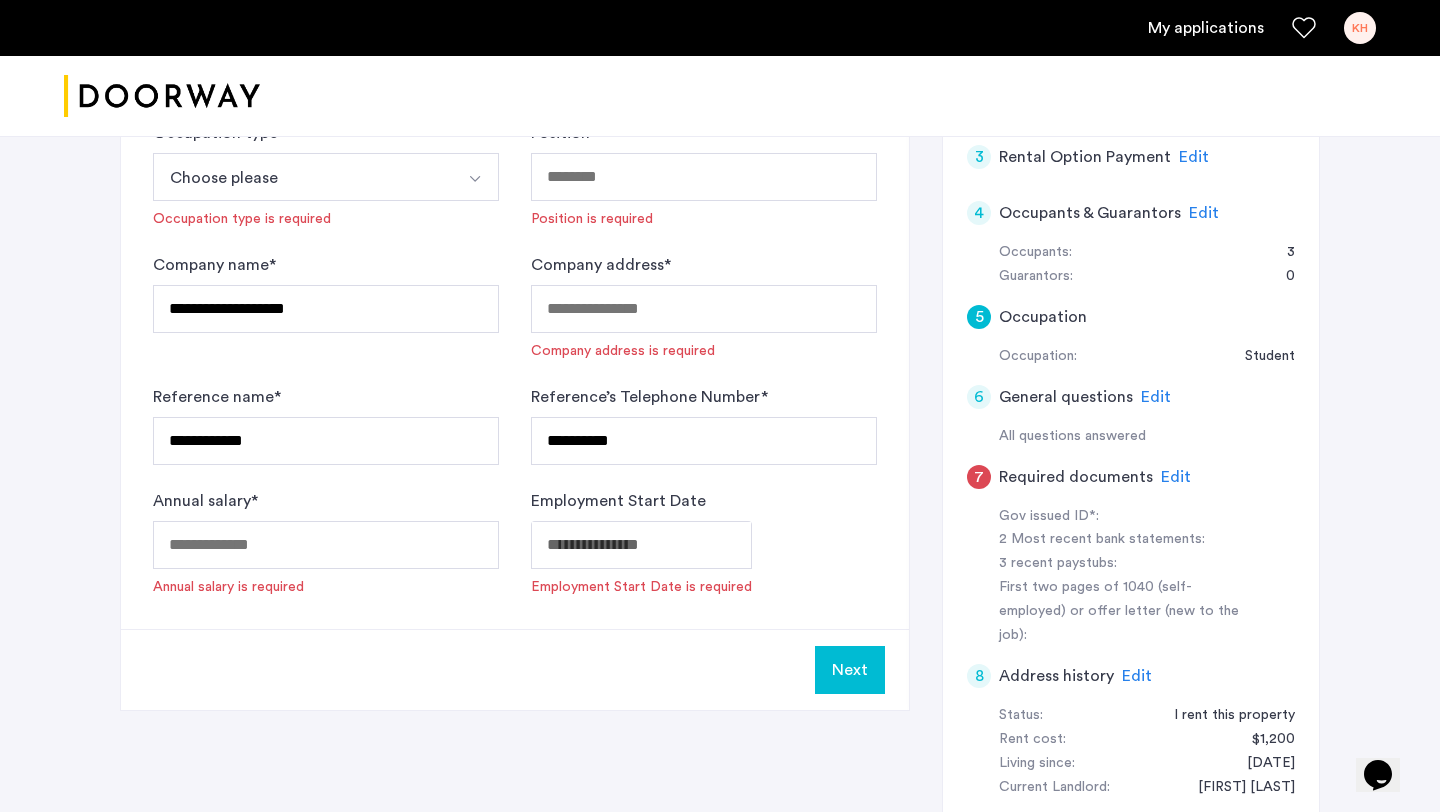 scroll, scrollTop: 545, scrollLeft: 0, axis: vertical 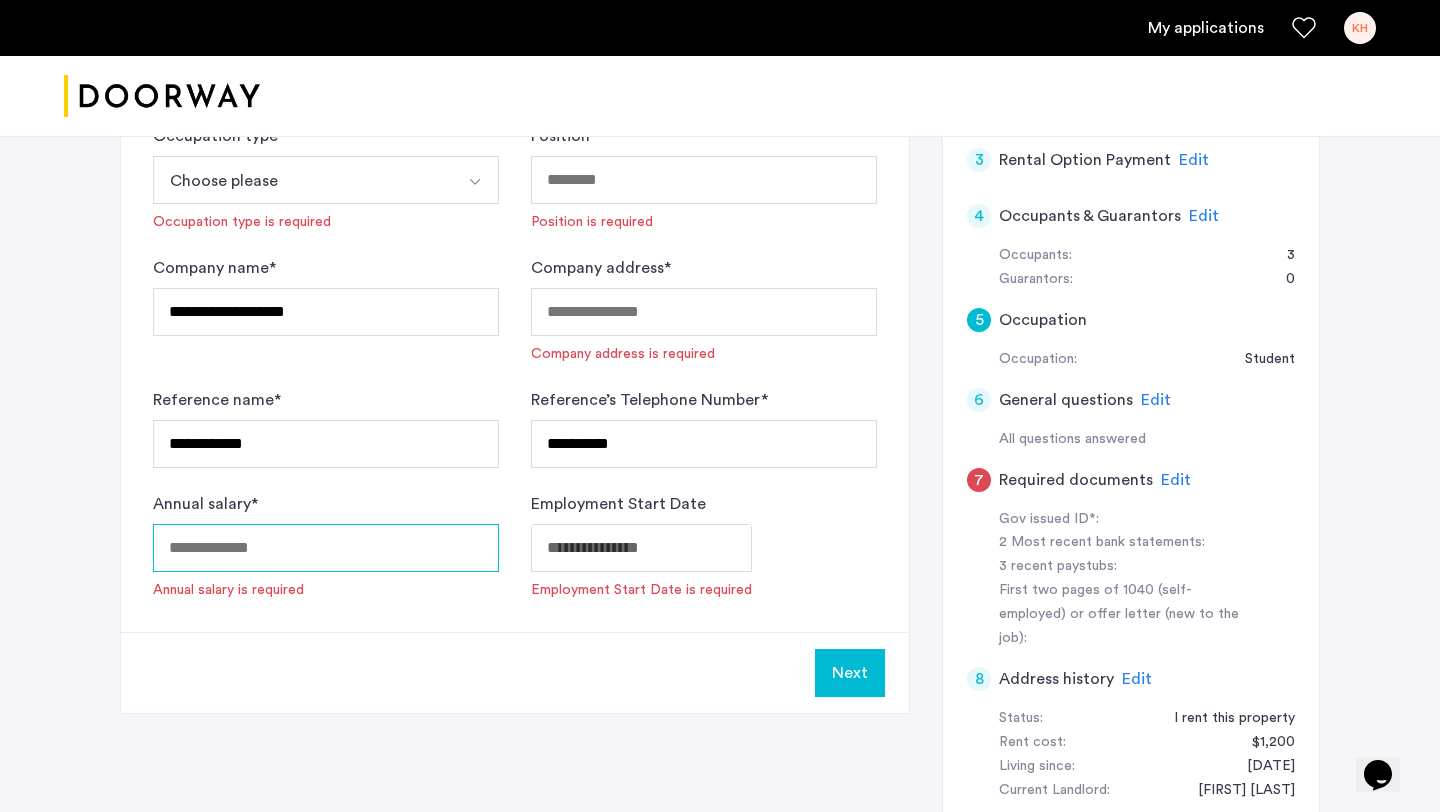click on "Annual salary  *" at bounding box center (326, 548) 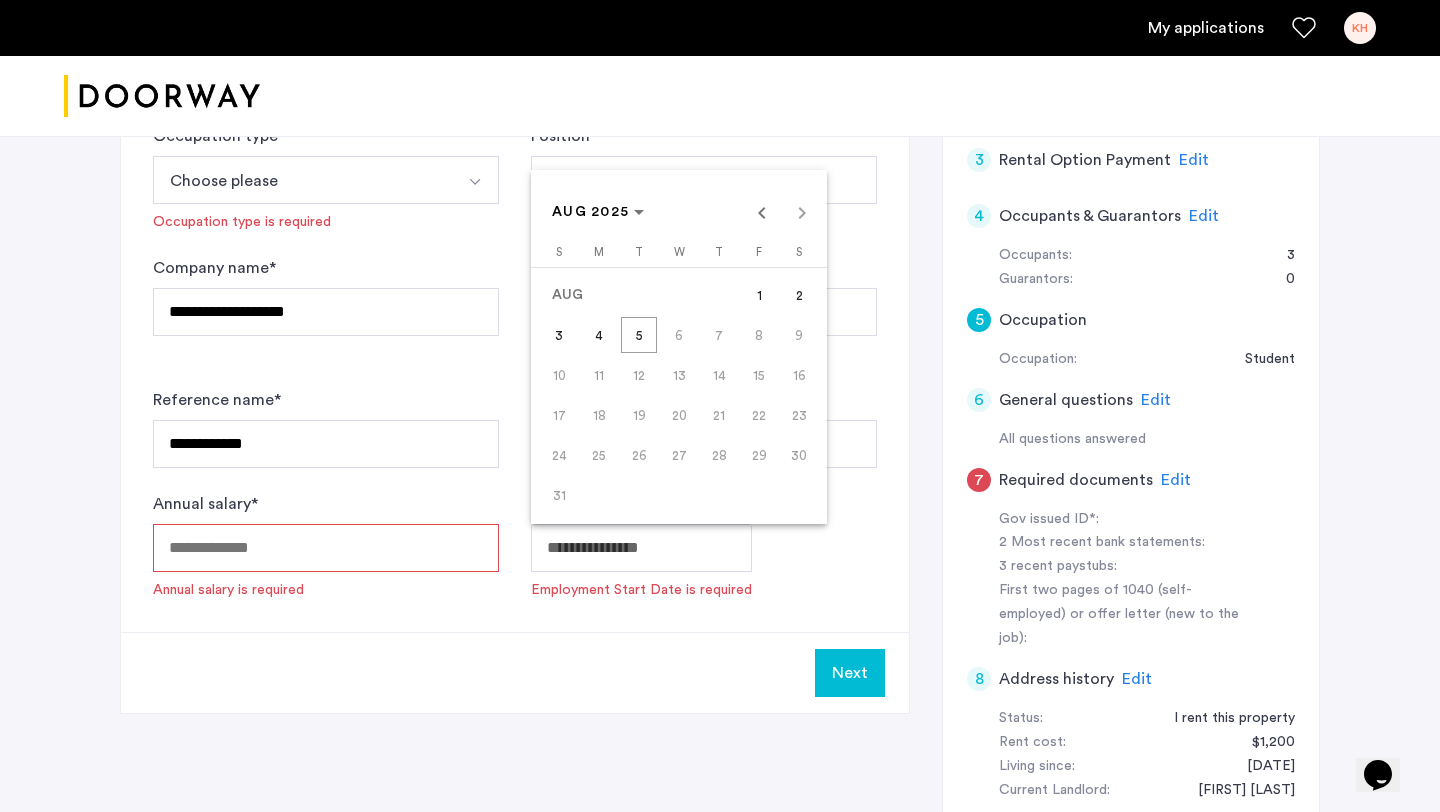 click on "**********" at bounding box center (720, -139) 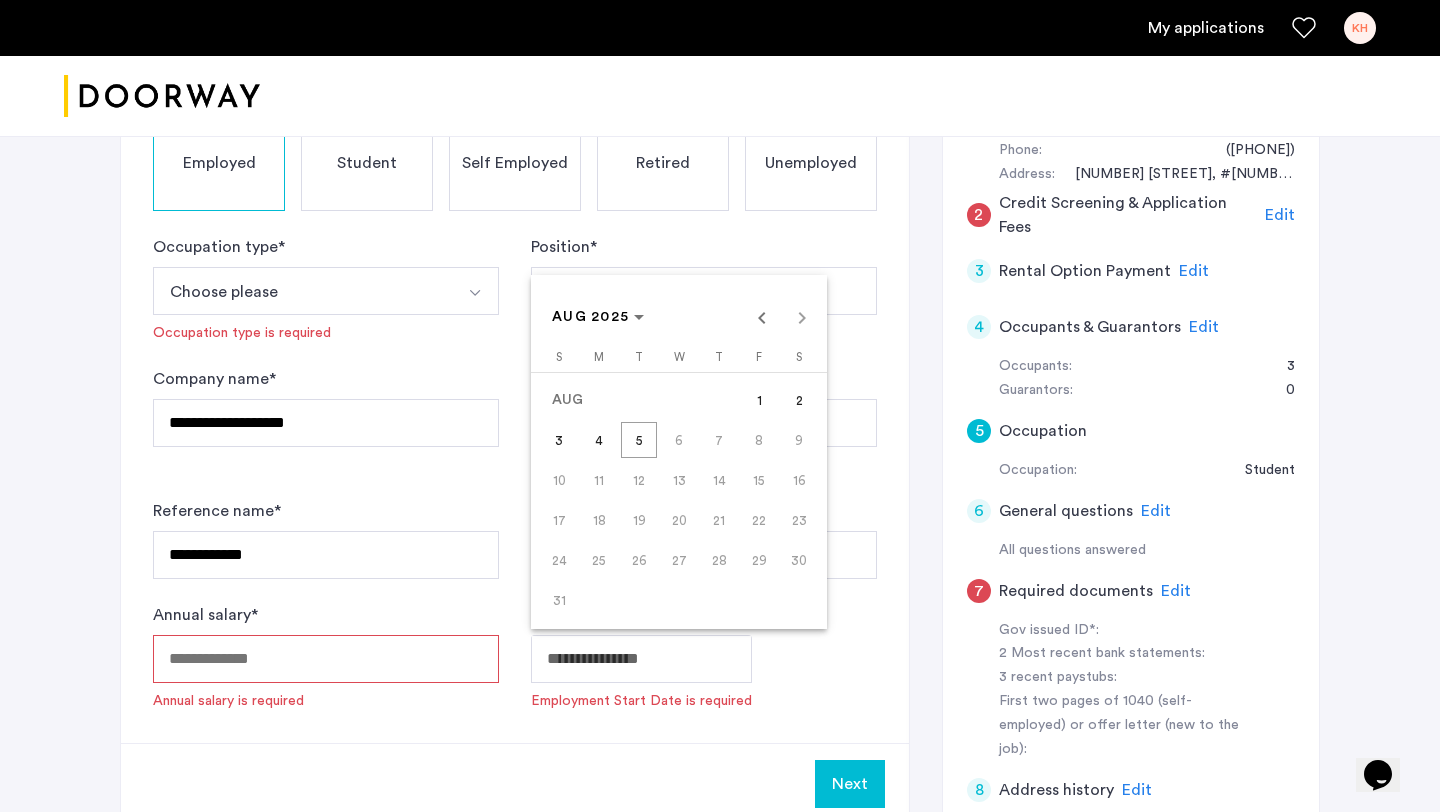 scroll, scrollTop: 449, scrollLeft: 0, axis: vertical 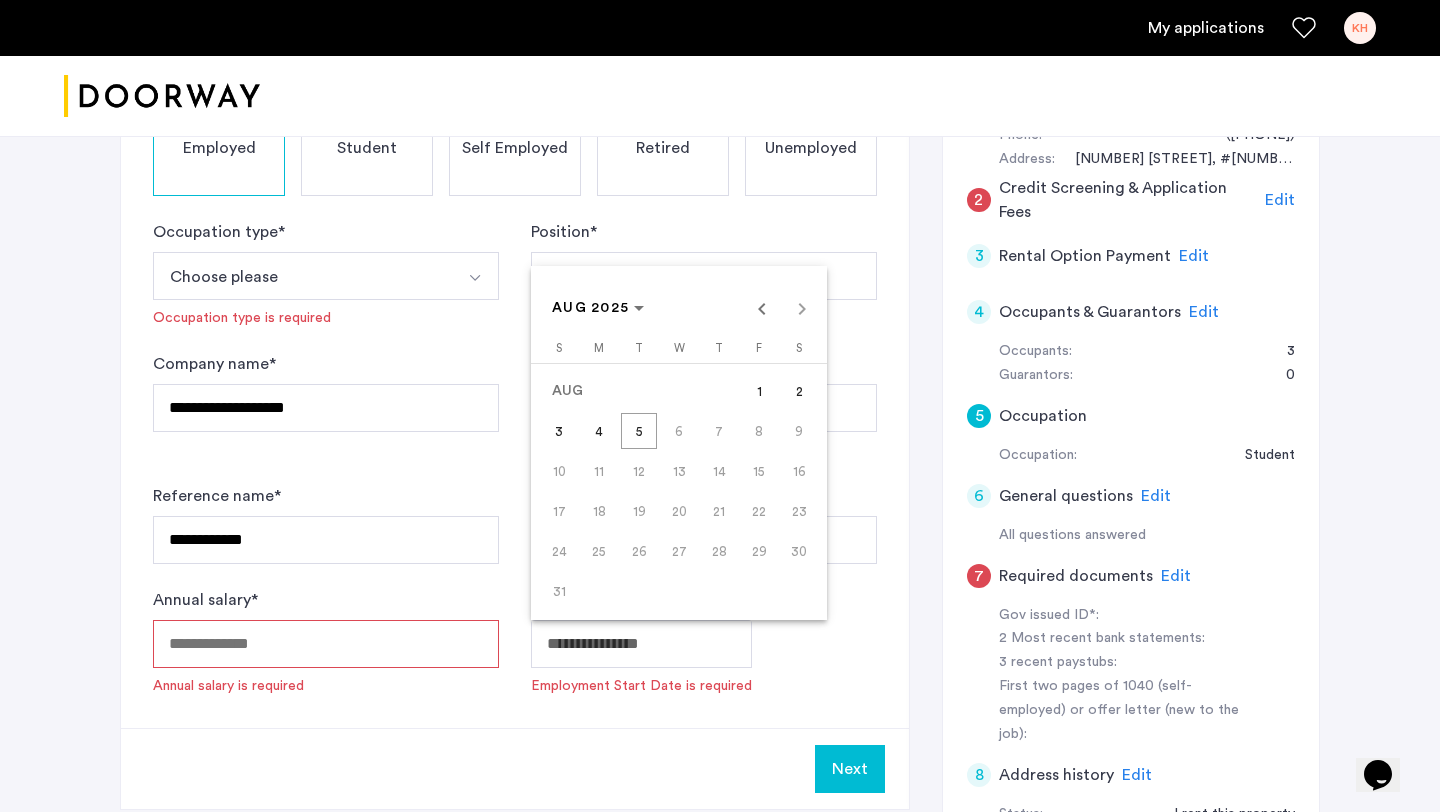 click at bounding box center [720, 406] 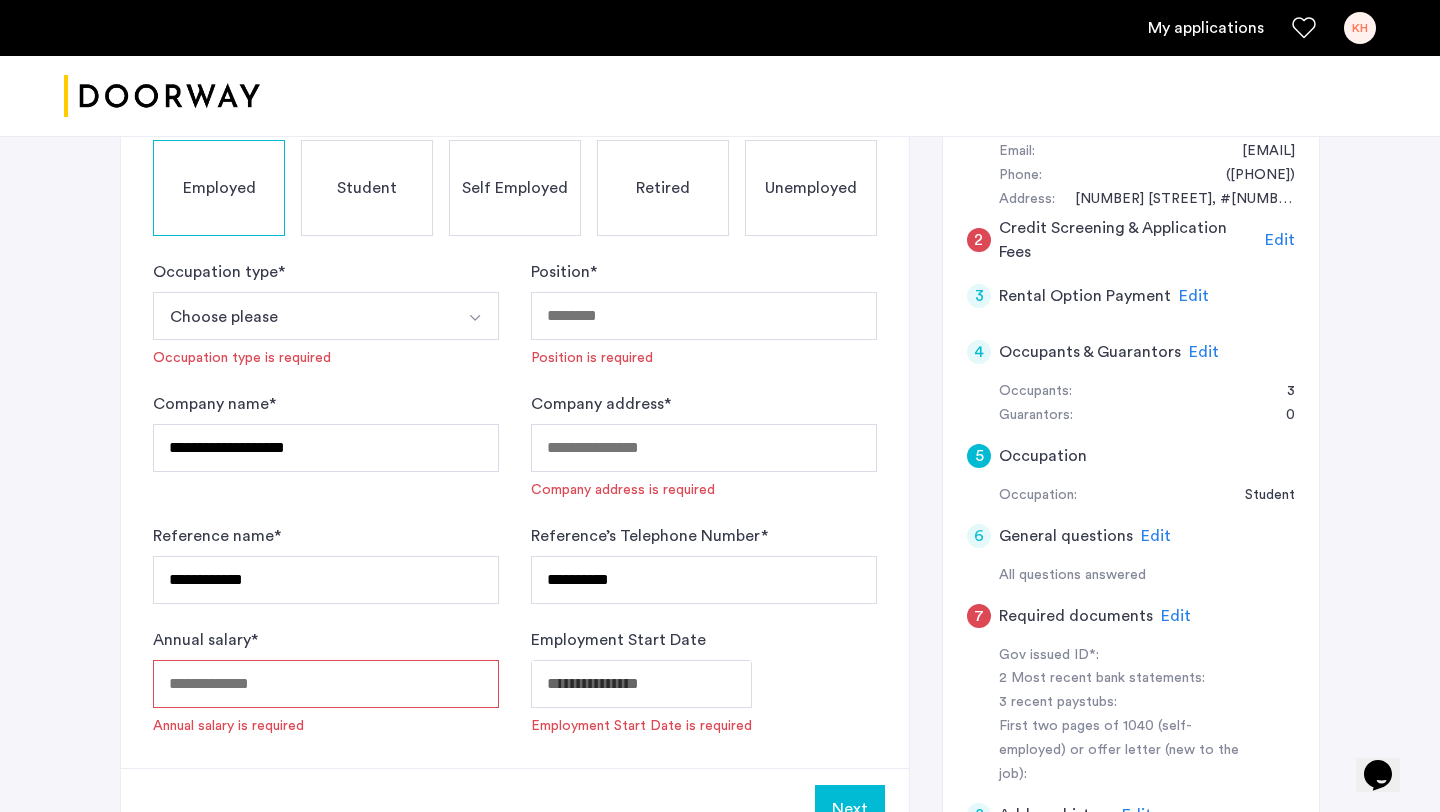 scroll, scrollTop: 406, scrollLeft: 0, axis: vertical 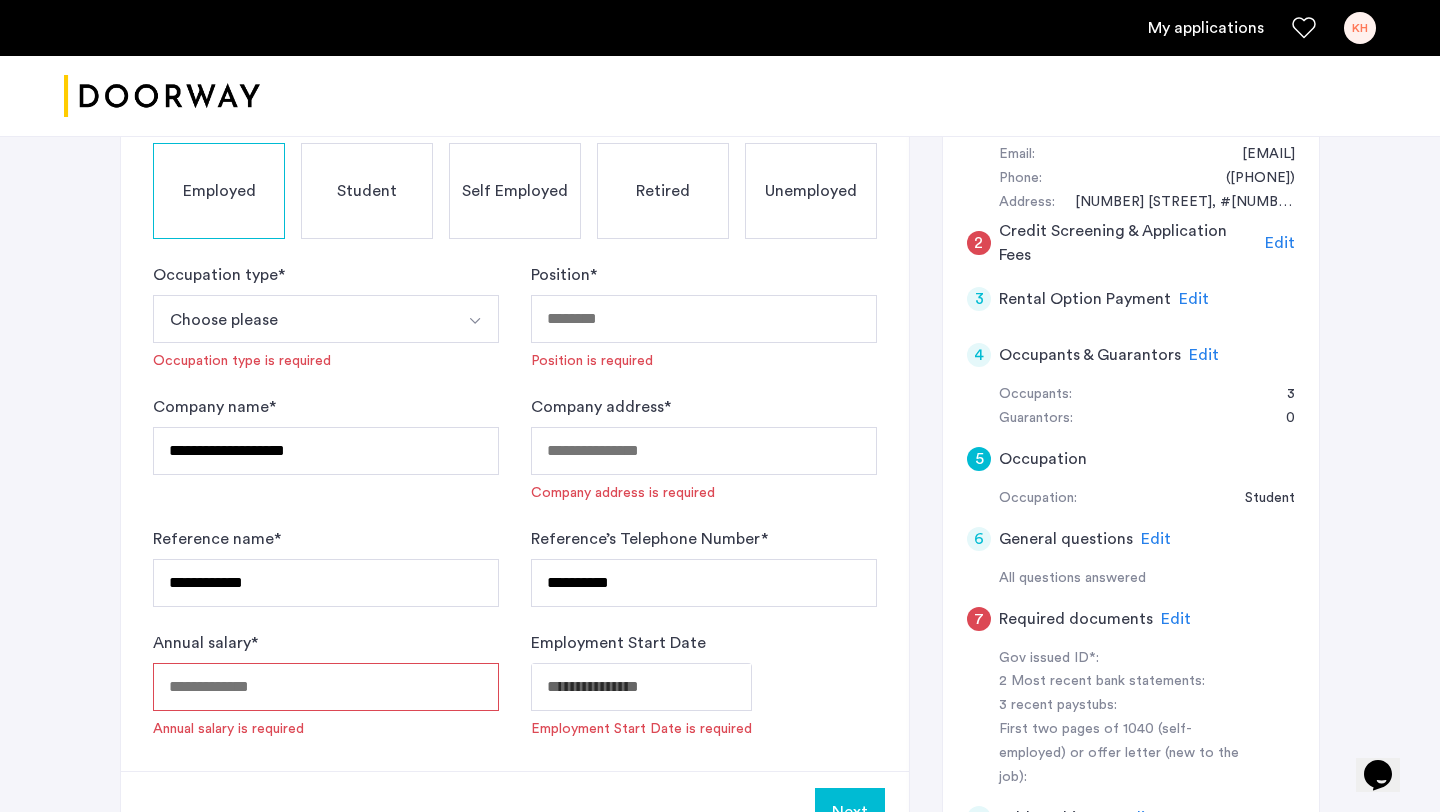 click on "Choose please" at bounding box center [302, 319] 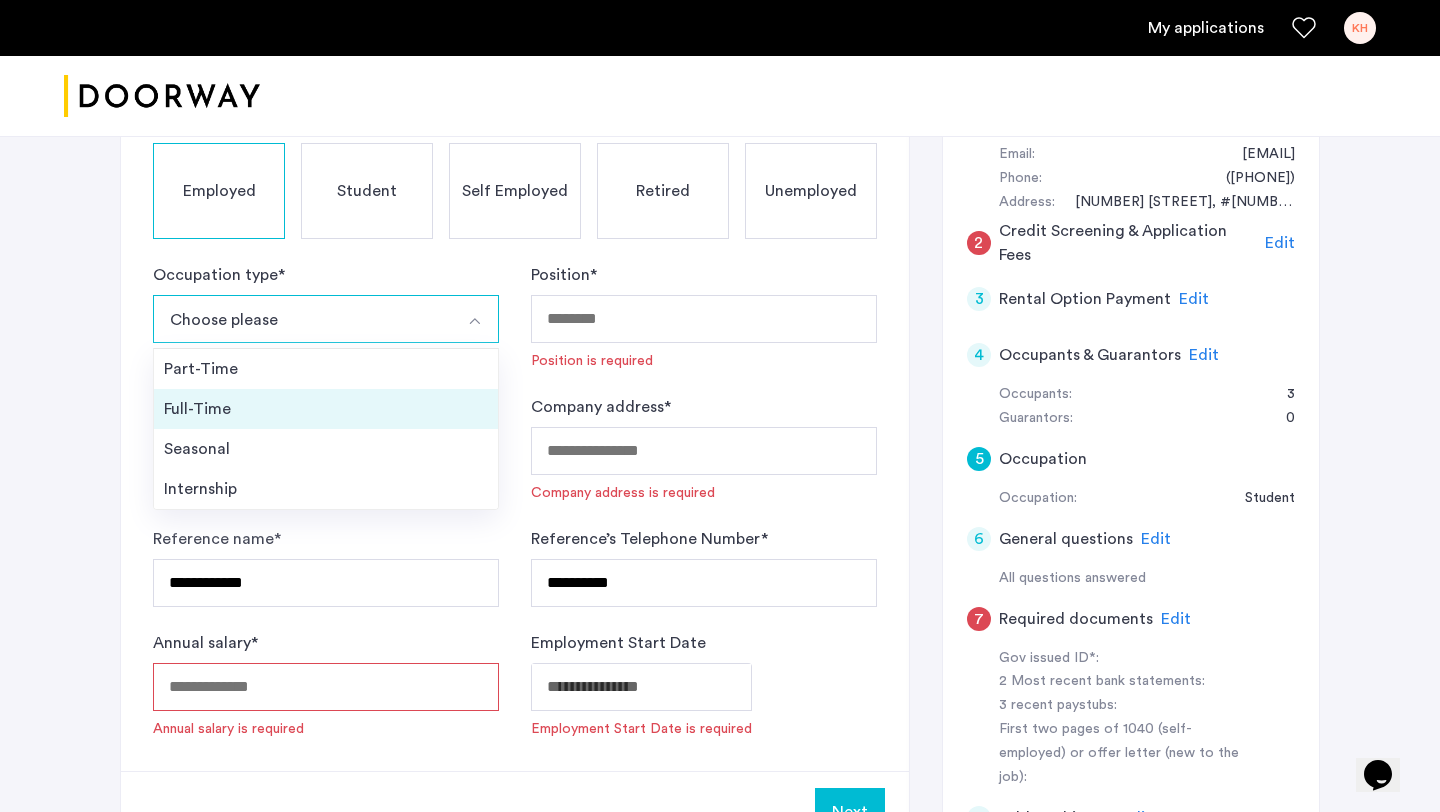 click on "Full-Time" at bounding box center [326, 409] 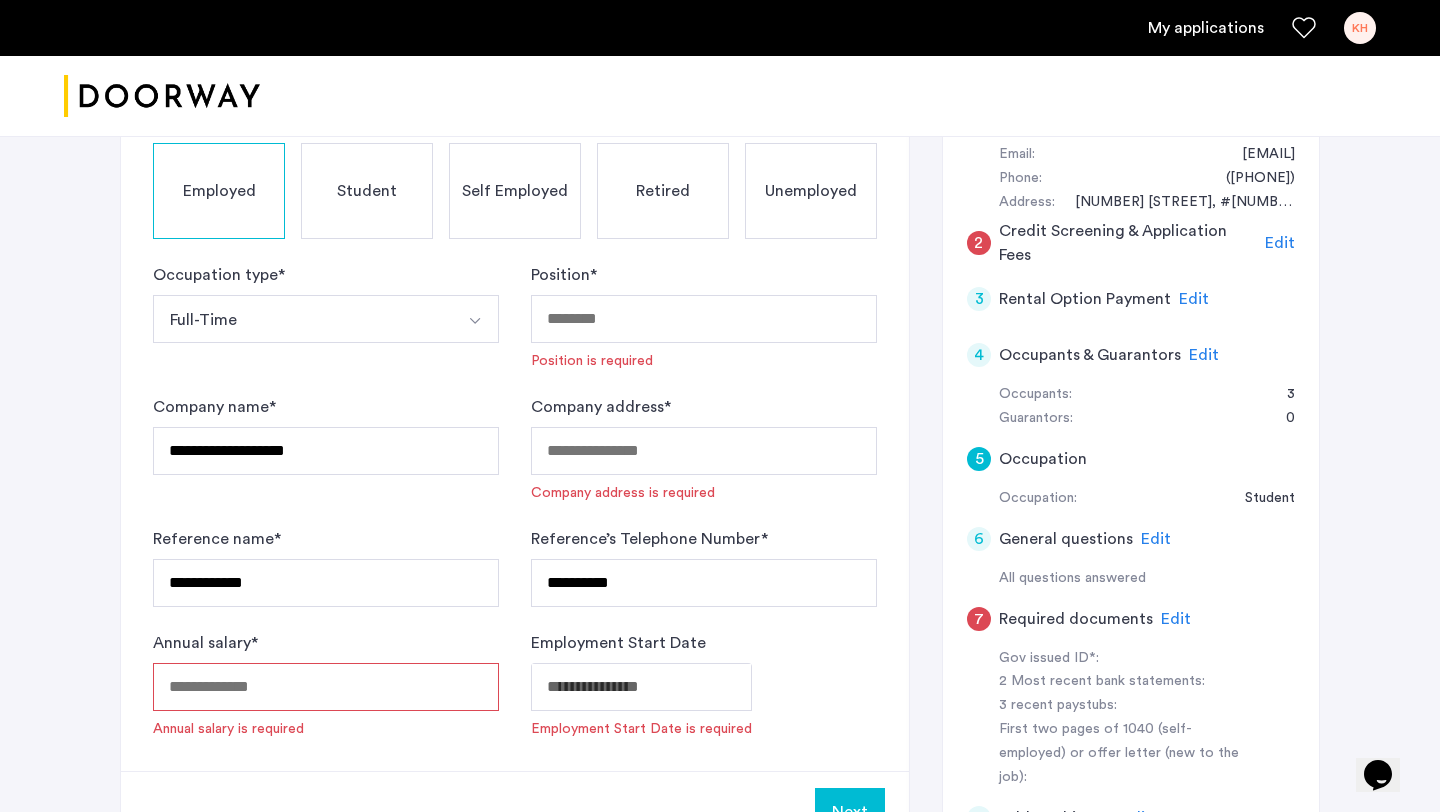 click on "Student" 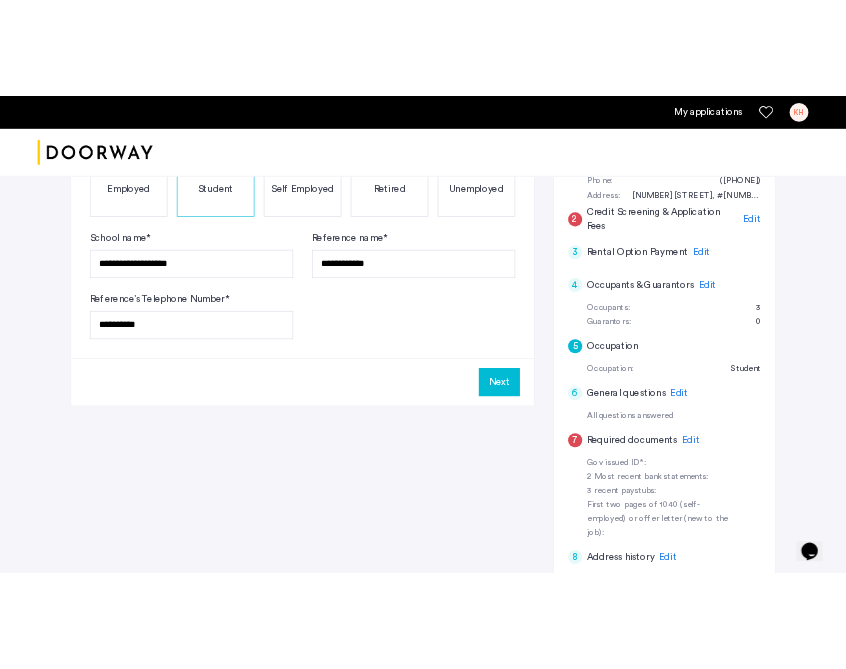 scroll, scrollTop: 444, scrollLeft: 0, axis: vertical 